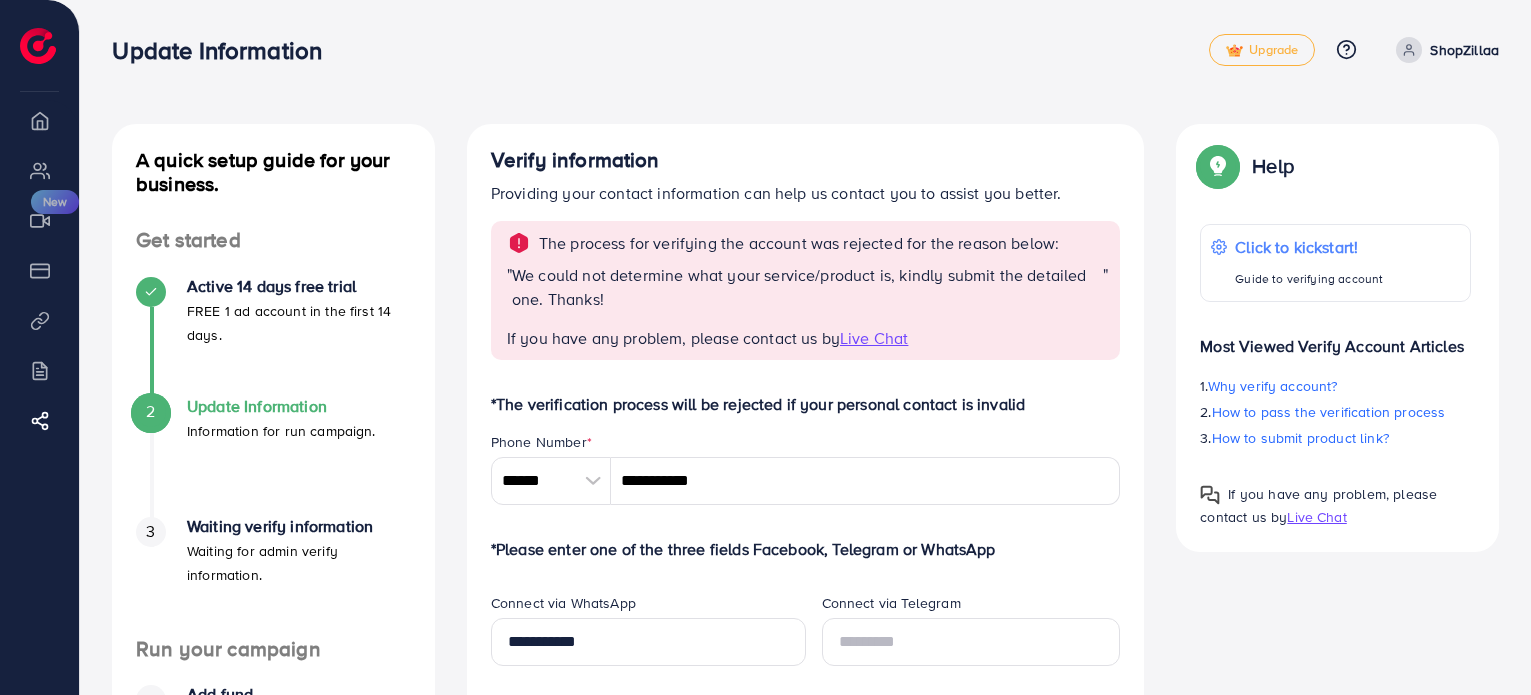 scroll, scrollTop: 324, scrollLeft: 0, axis: vertical 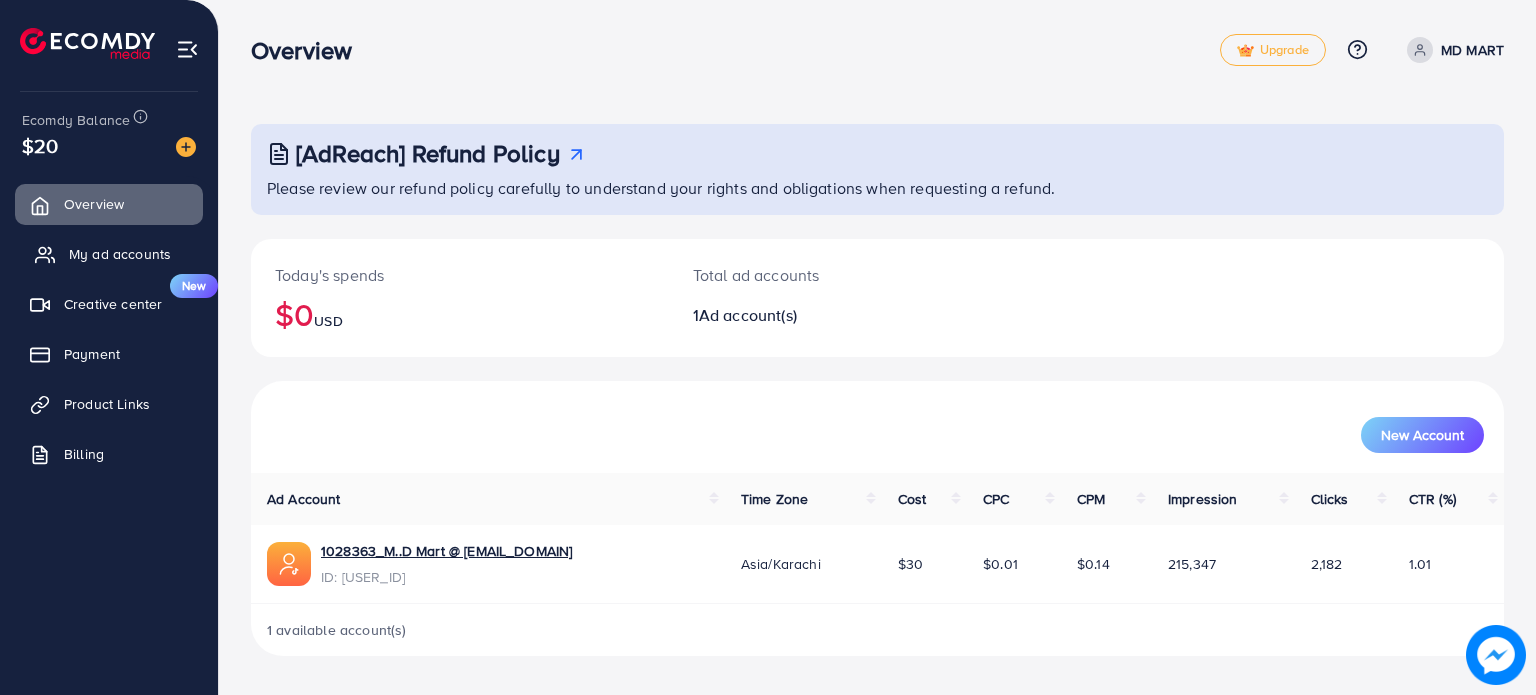 click on "My ad accounts" at bounding box center (120, 254) 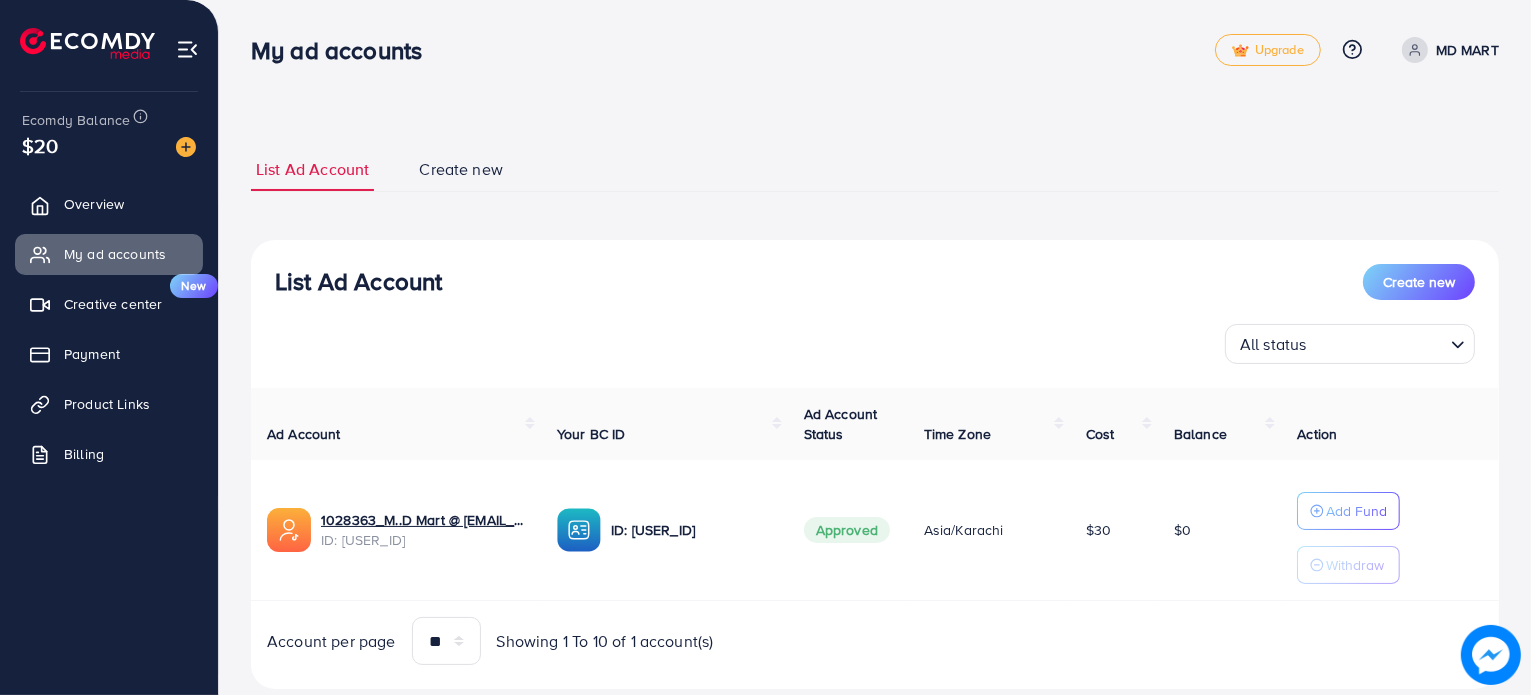 click on "Create new" at bounding box center (461, 169) 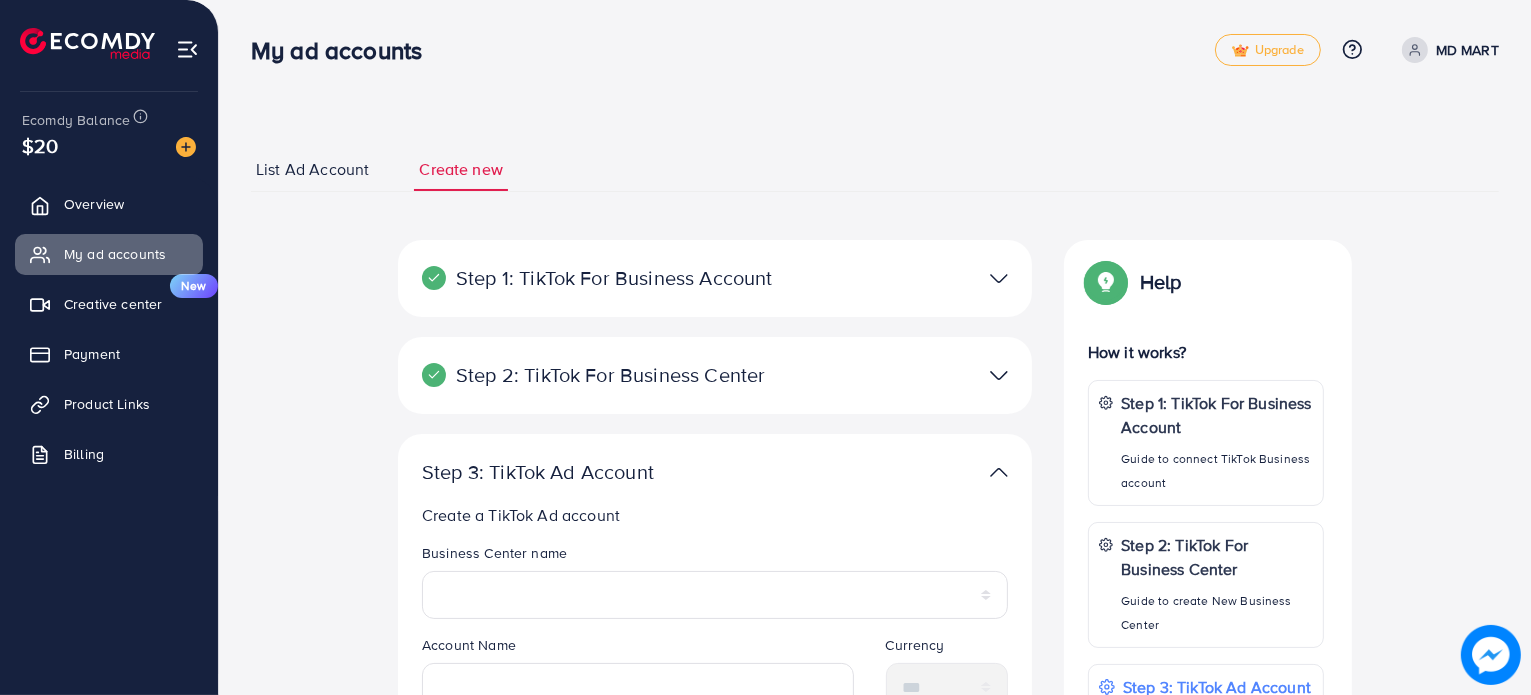 click on "Step 2: TikTok For Business Center" at bounding box center [612, 375] 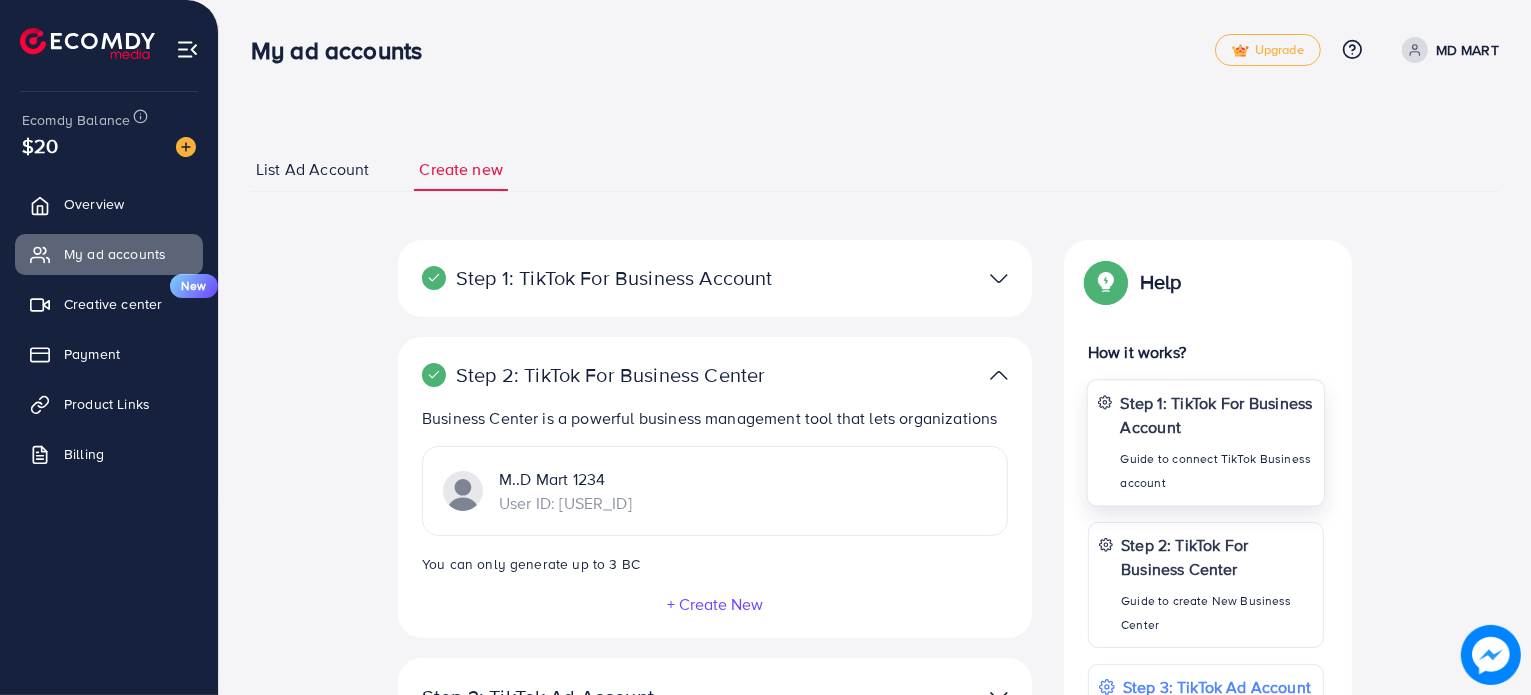click on "Step 1: TikTok For Business Account" at bounding box center (1217, 414) 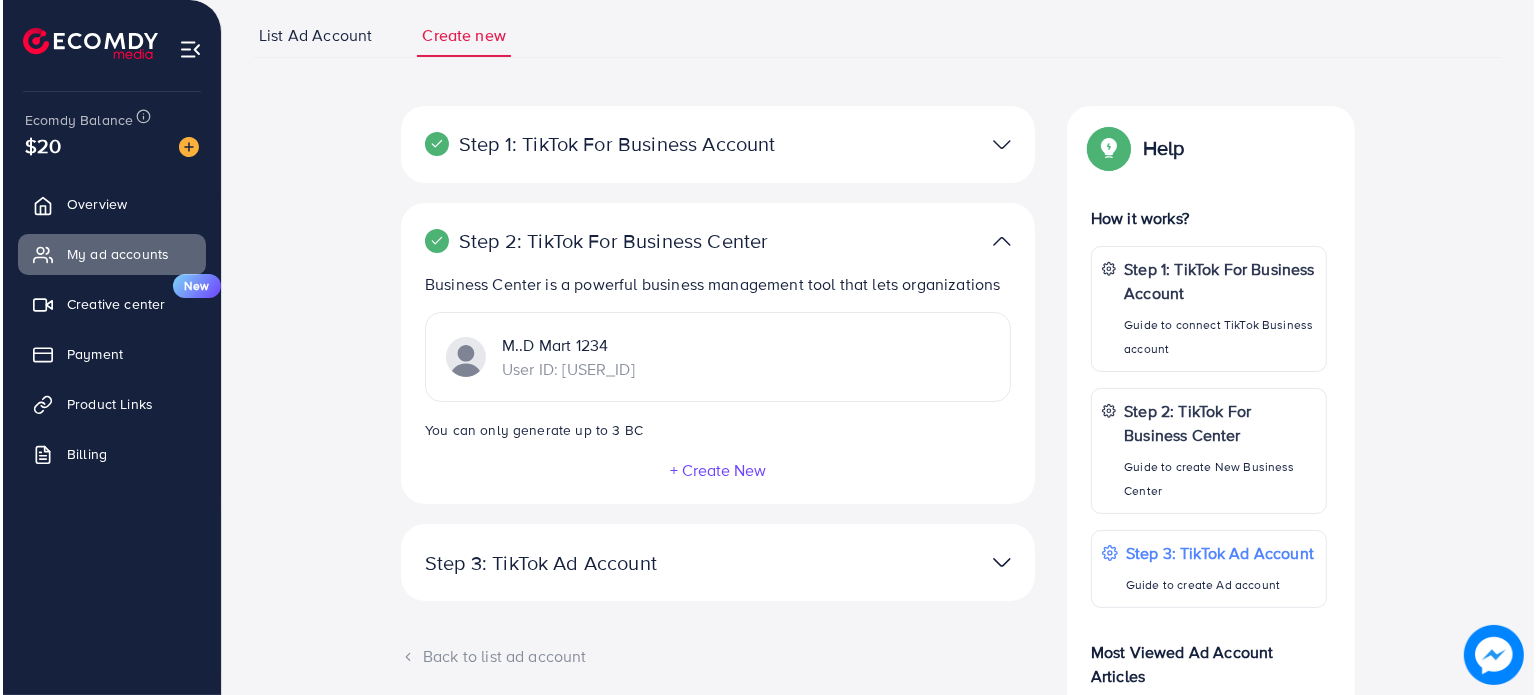 scroll, scrollTop: 140, scrollLeft: 0, axis: vertical 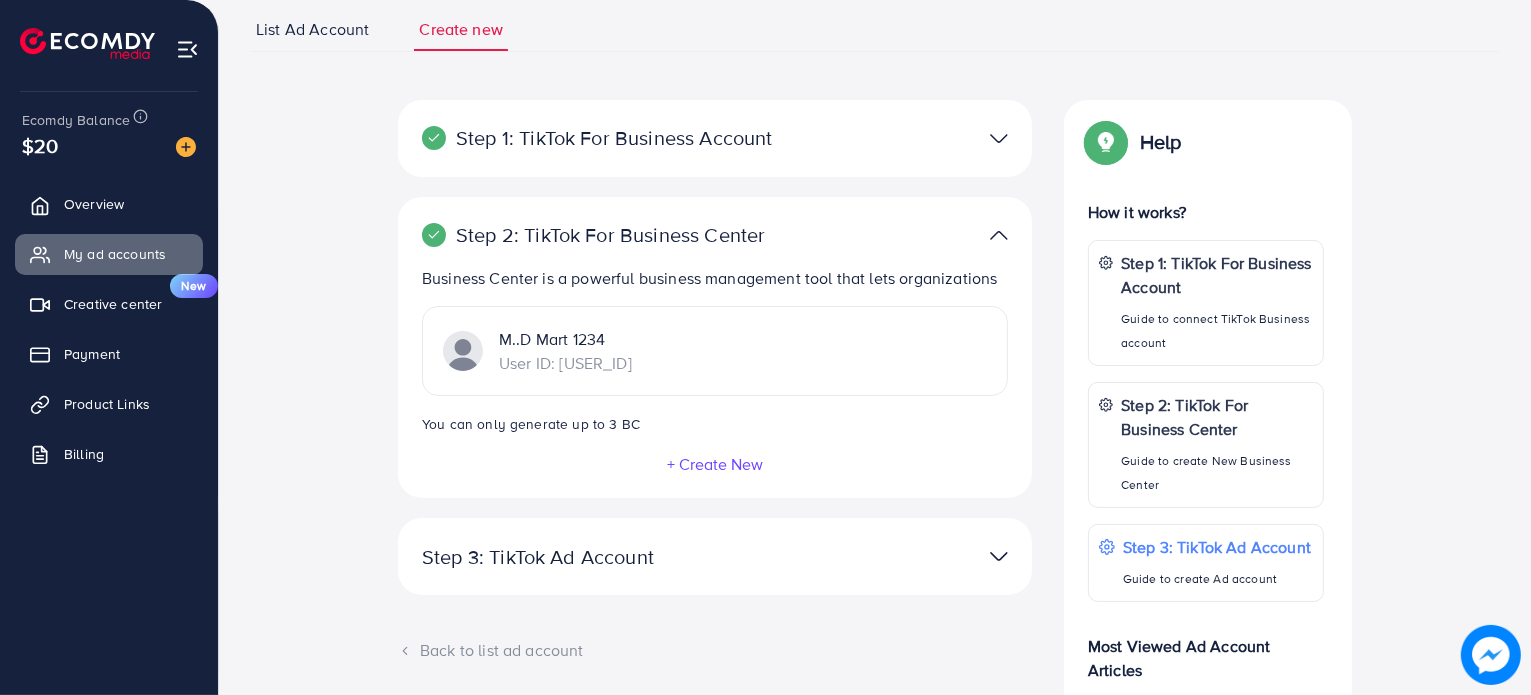 click on "+ Create New" at bounding box center (715, 464) 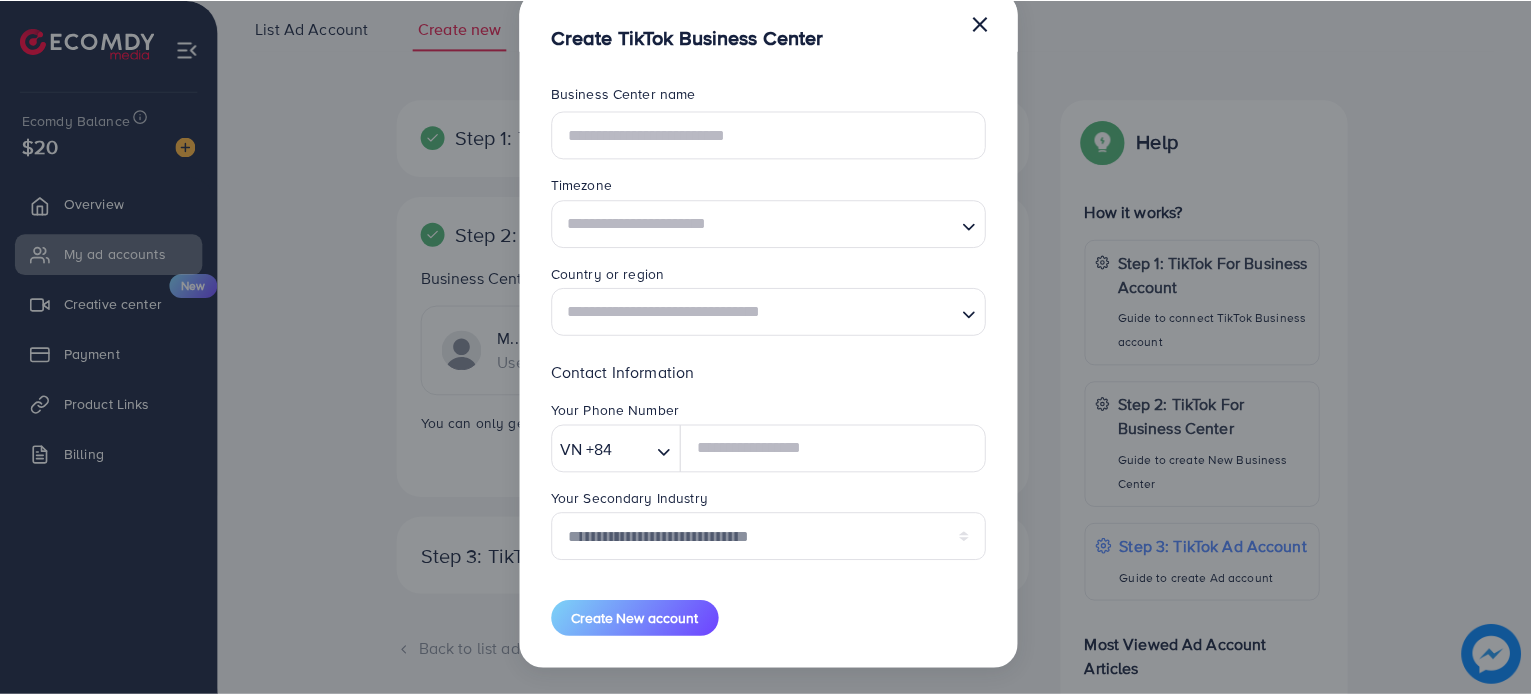 scroll, scrollTop: 0, scrollLeft: 0, axis: both 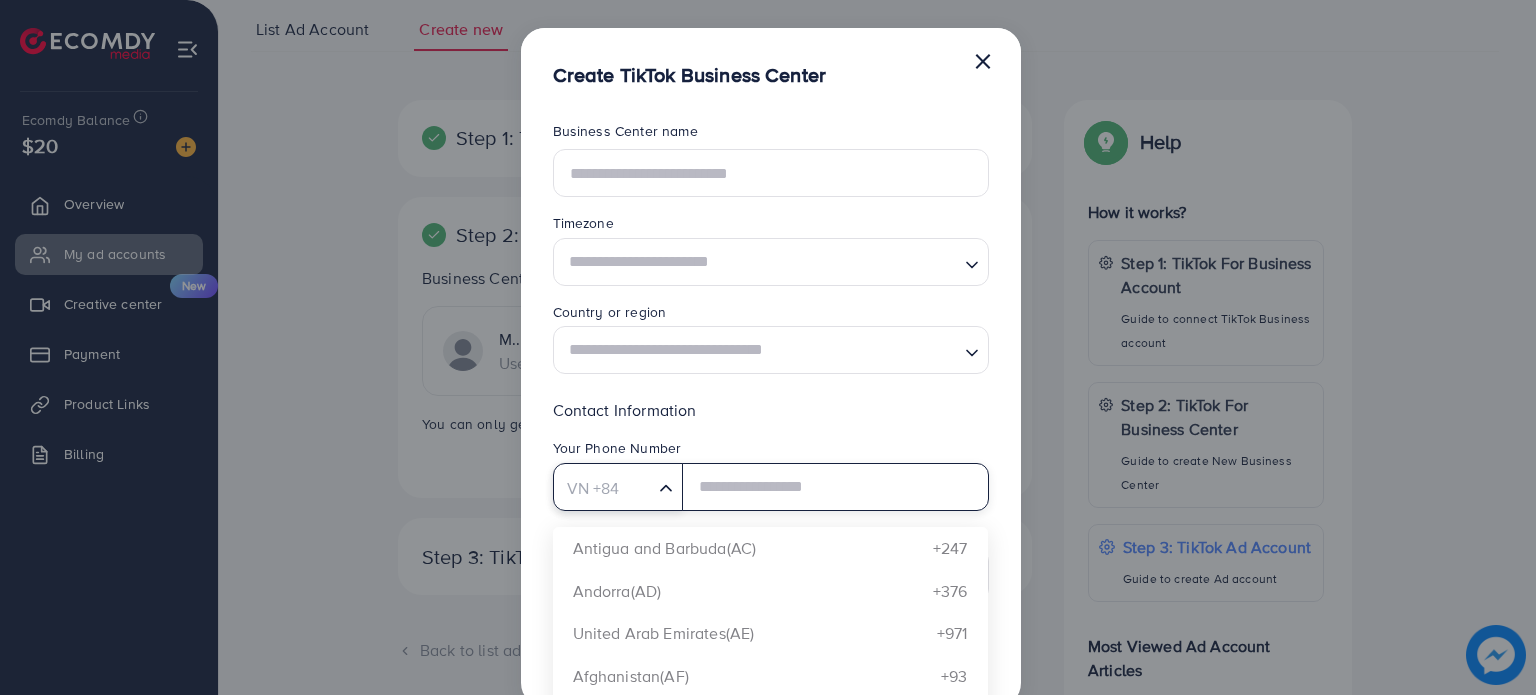 click 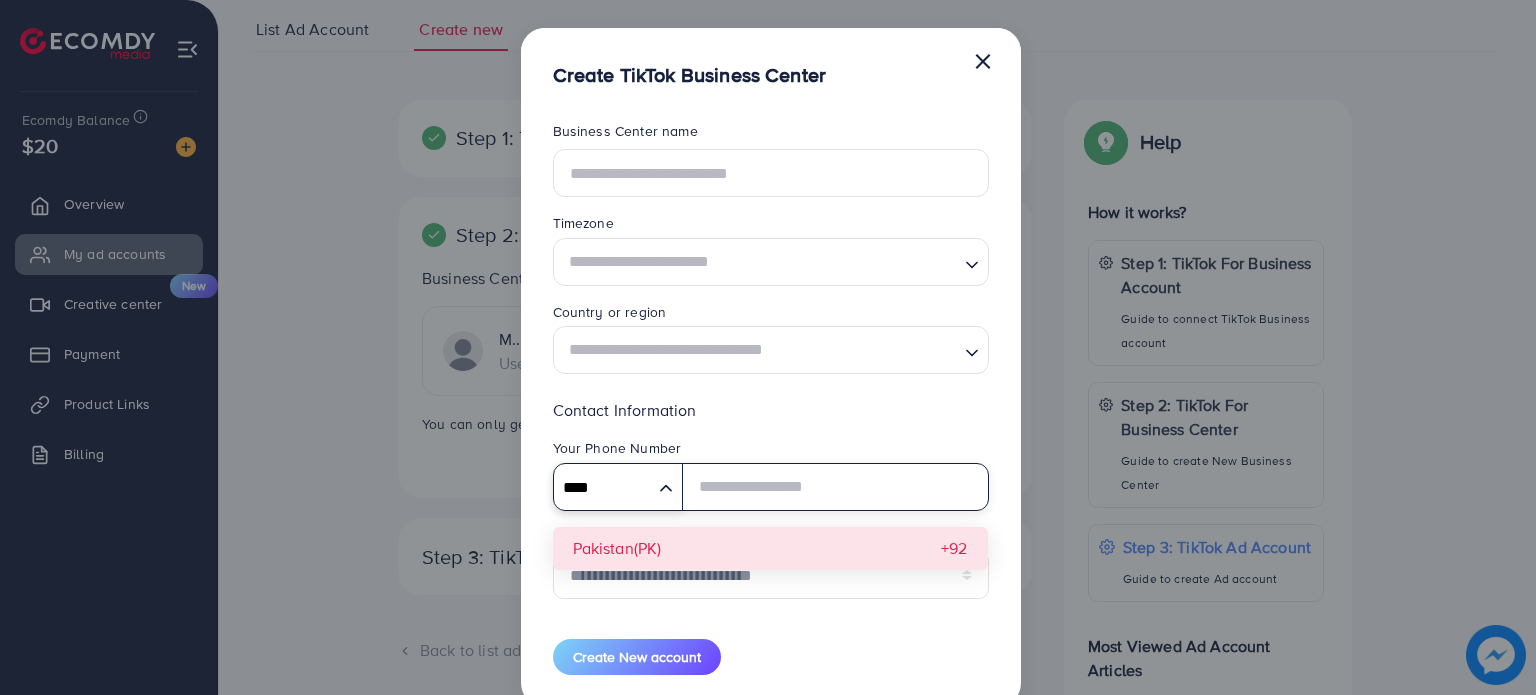 type on "****" 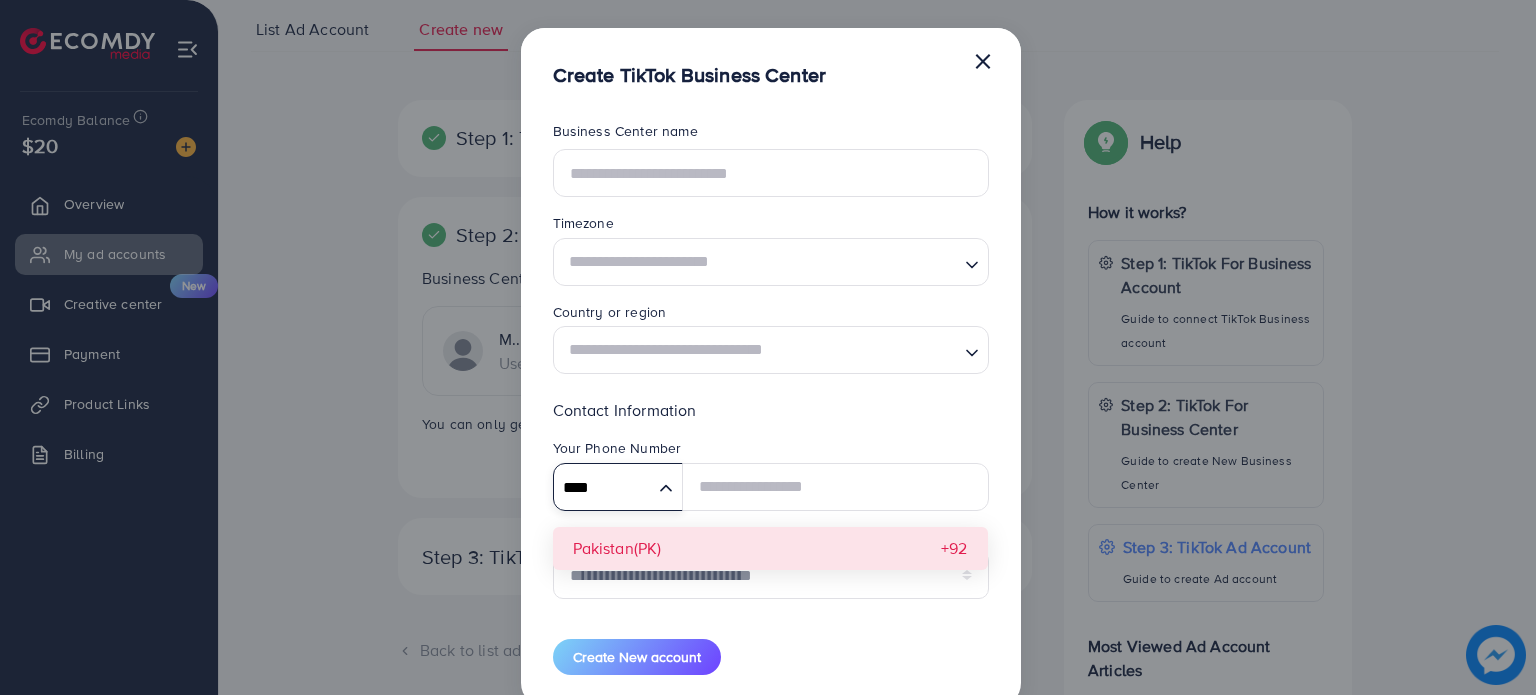 type 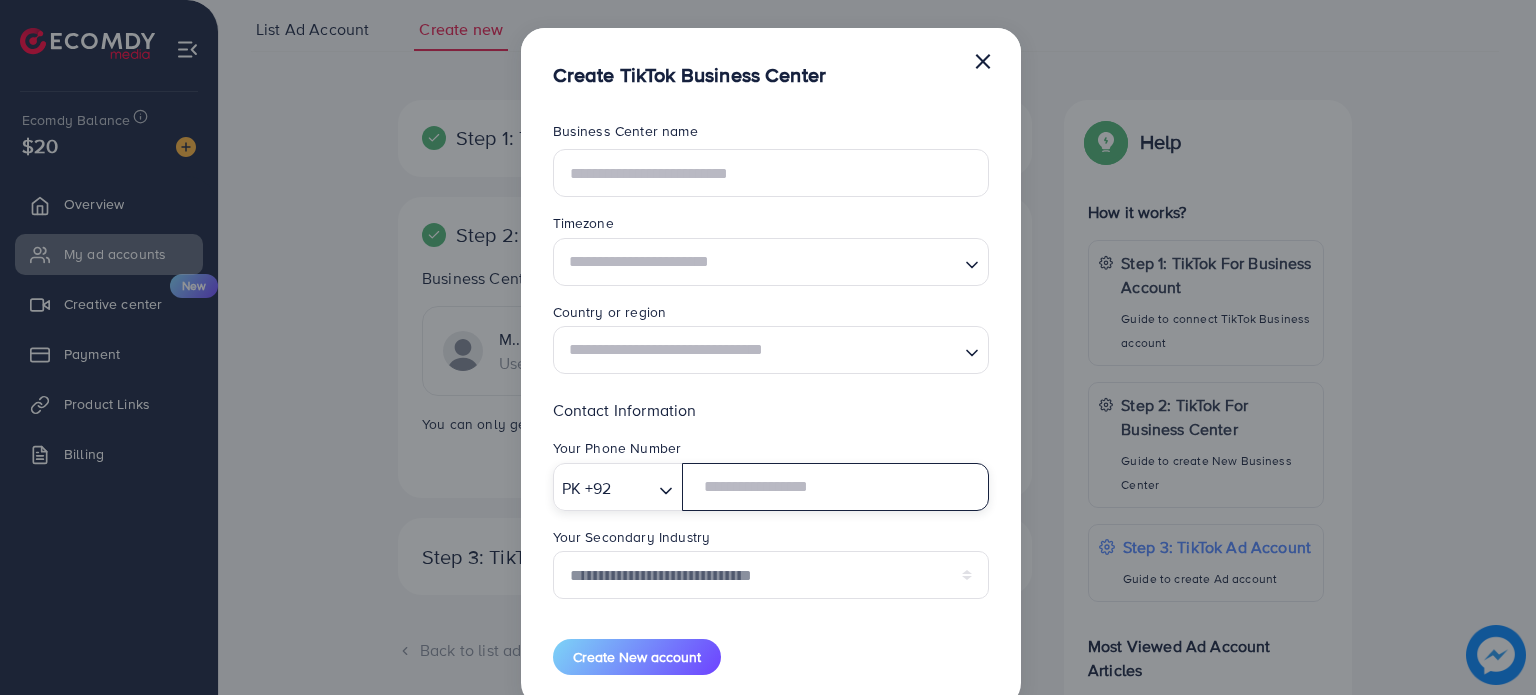 click at bounding box center (835, 487) 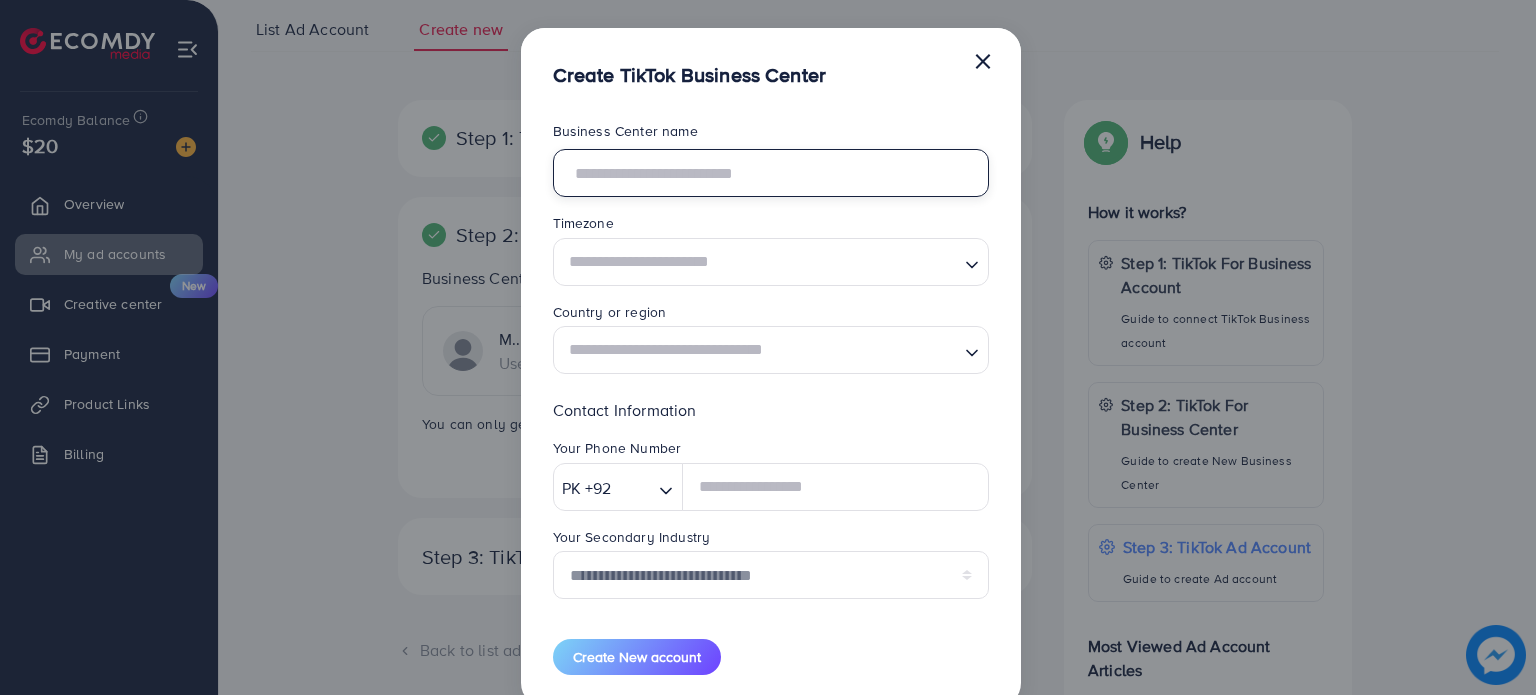 click at bounding box center (771, 173) 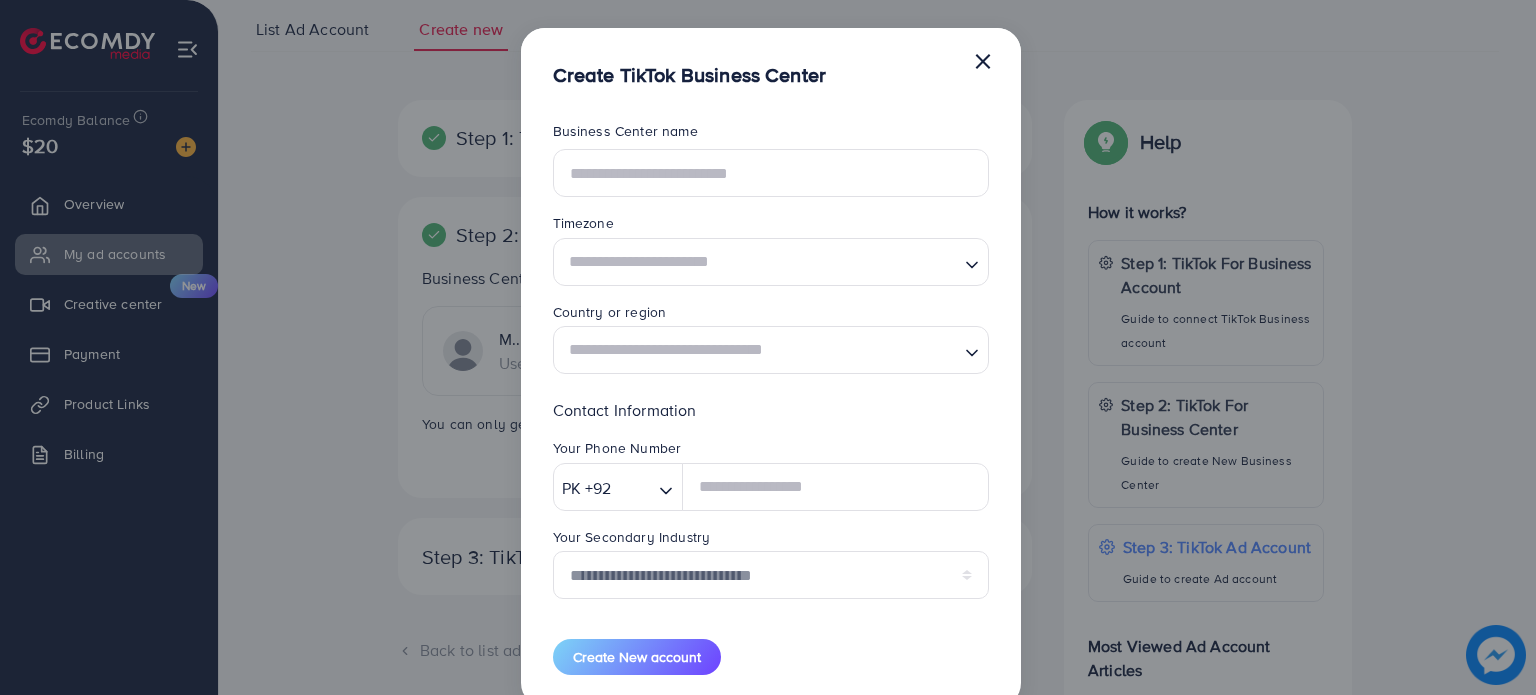 click on "×" at bounding box center (983, 60) 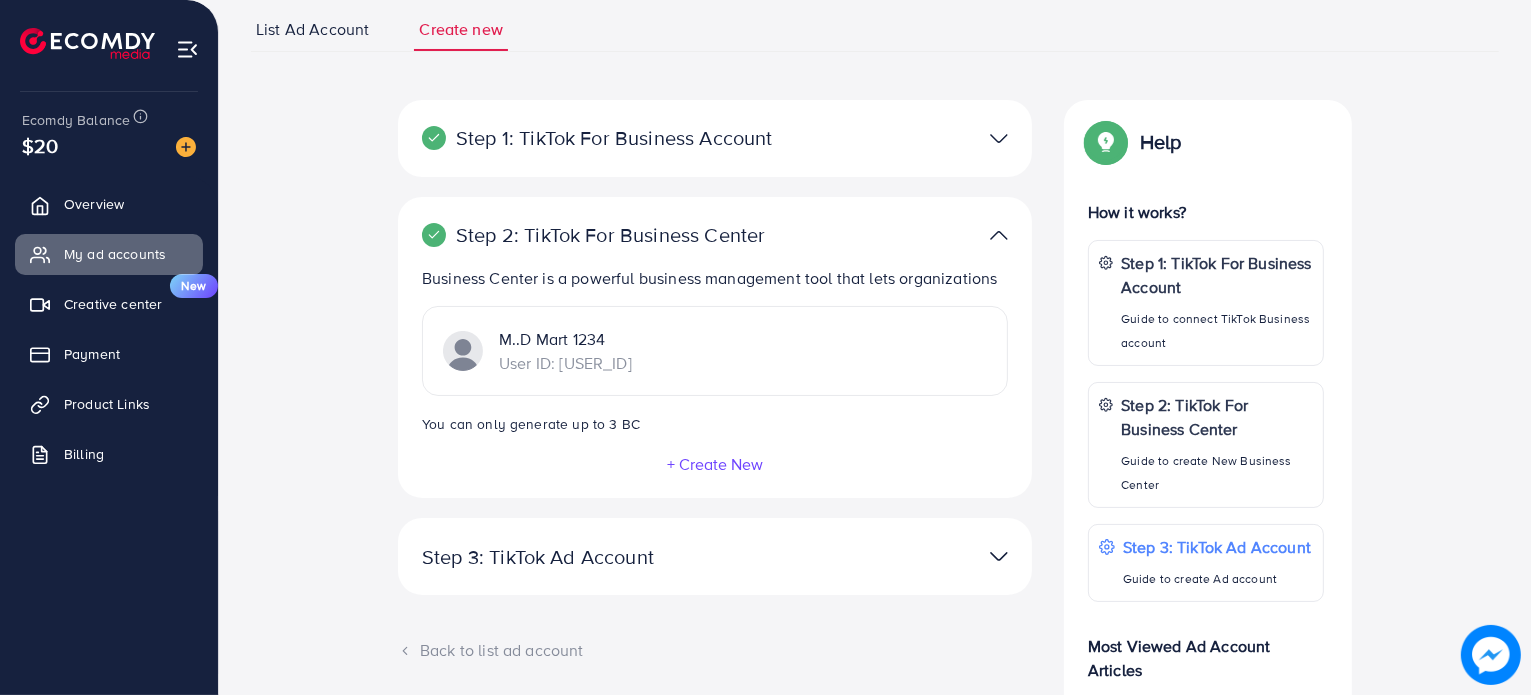 click on "User ID: 7506572000513671169" at bounding box center (565, 363) 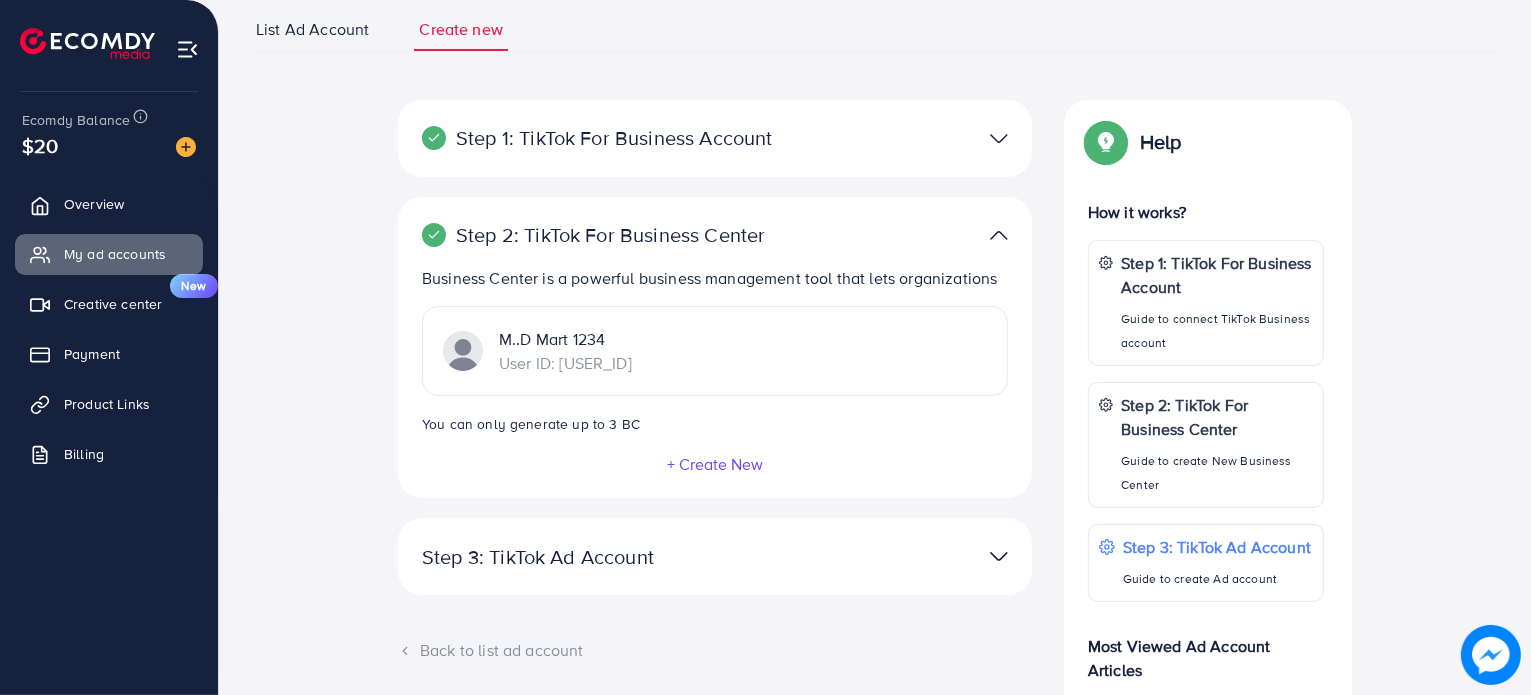 click at bounding box center (463, 351) 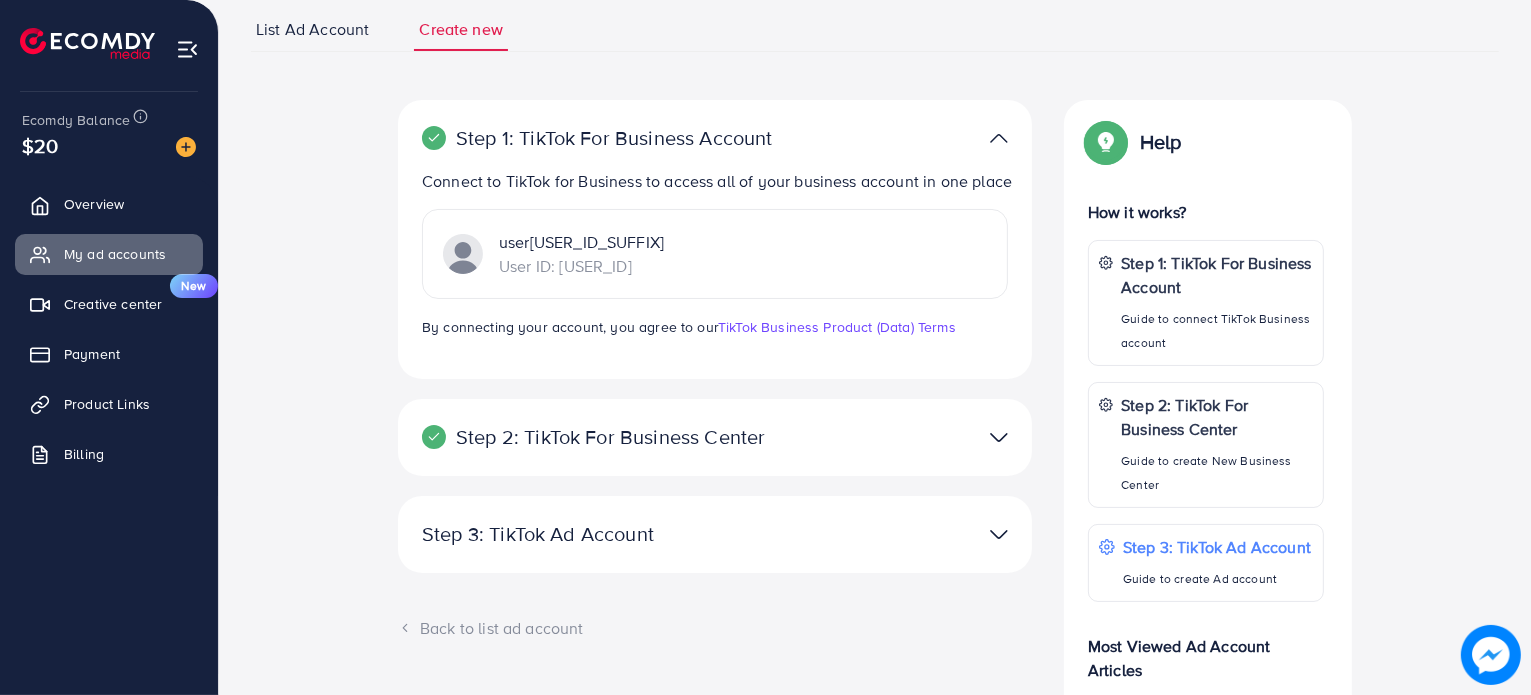 click at bounding box center (999, 437) 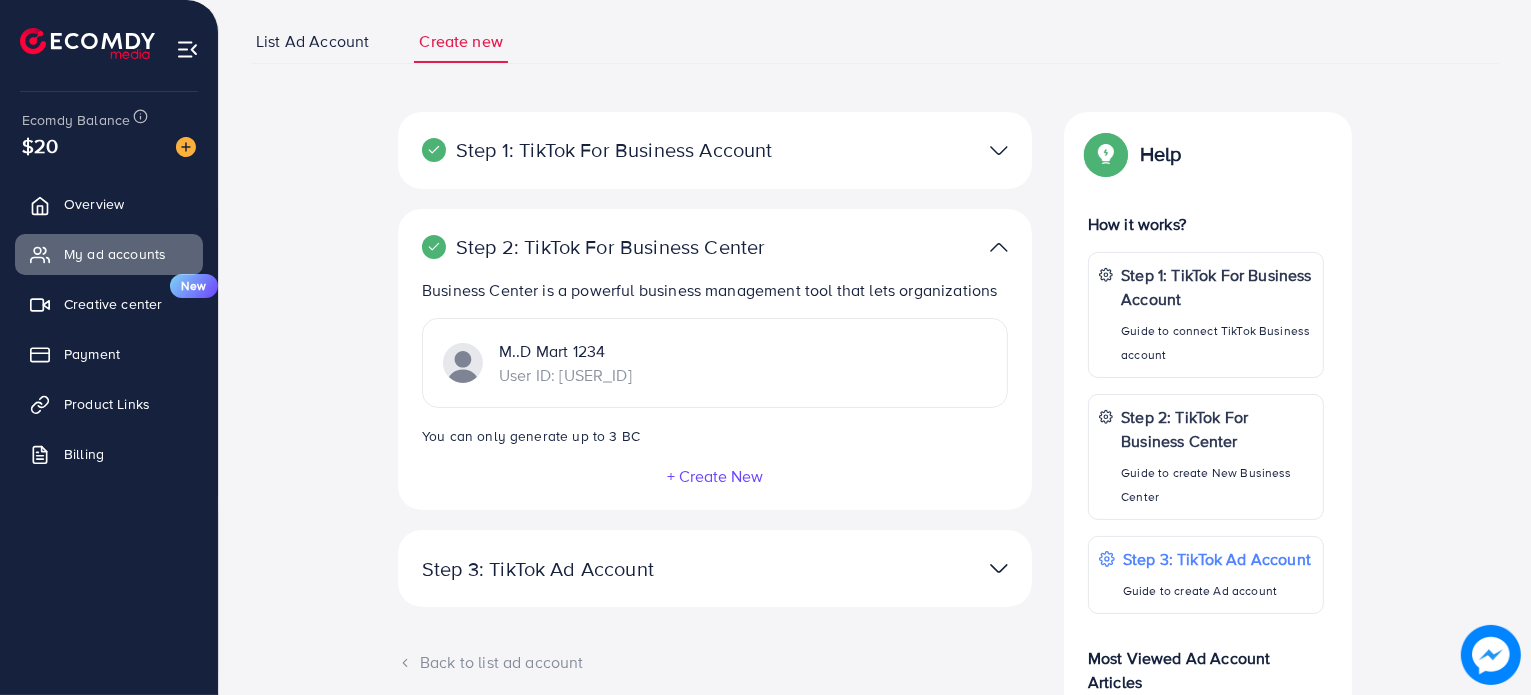 scroll, scrollTop: 128, scrollLeft: 0, axis: vertical 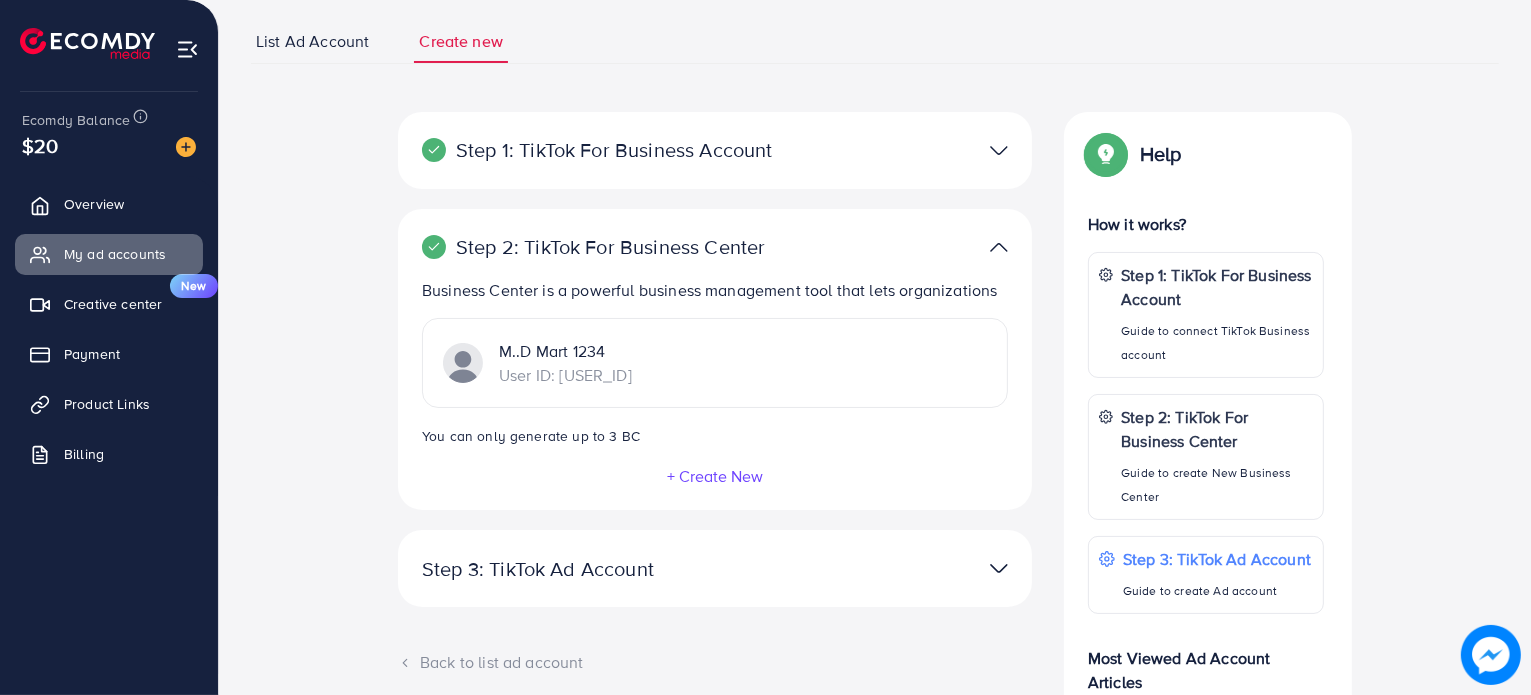 click at bounding box center [999, 150] 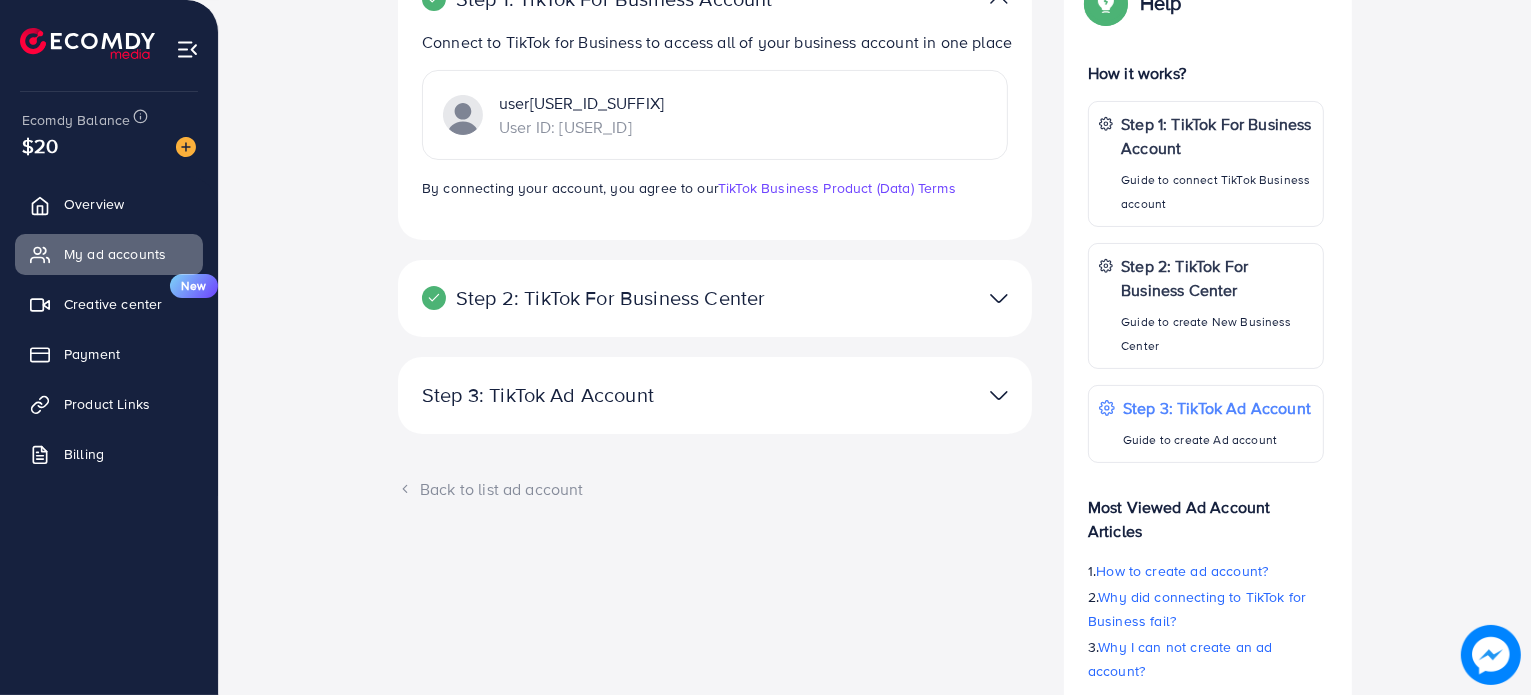 scroll, scrollTop: 282, scrollLeft: 0, axis: vertical 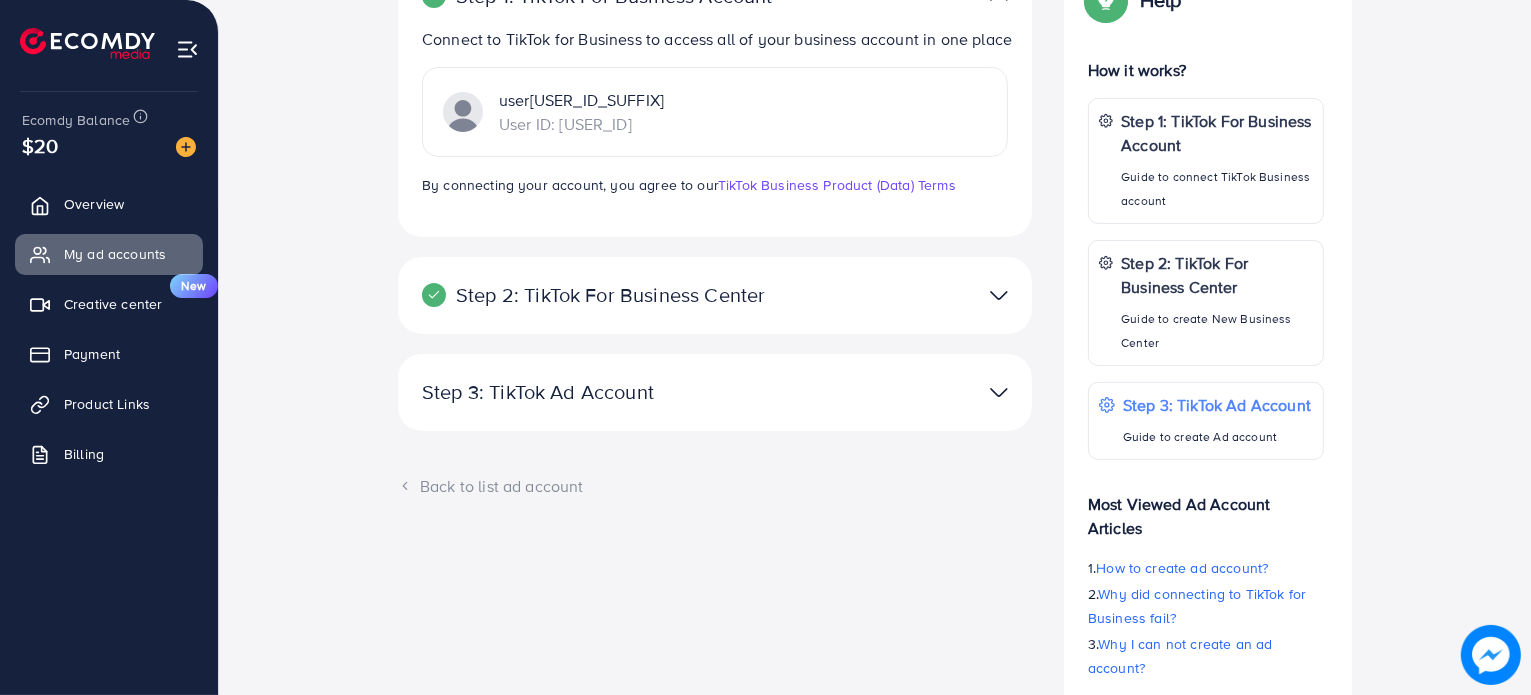 click at bounding box center [999, 392] 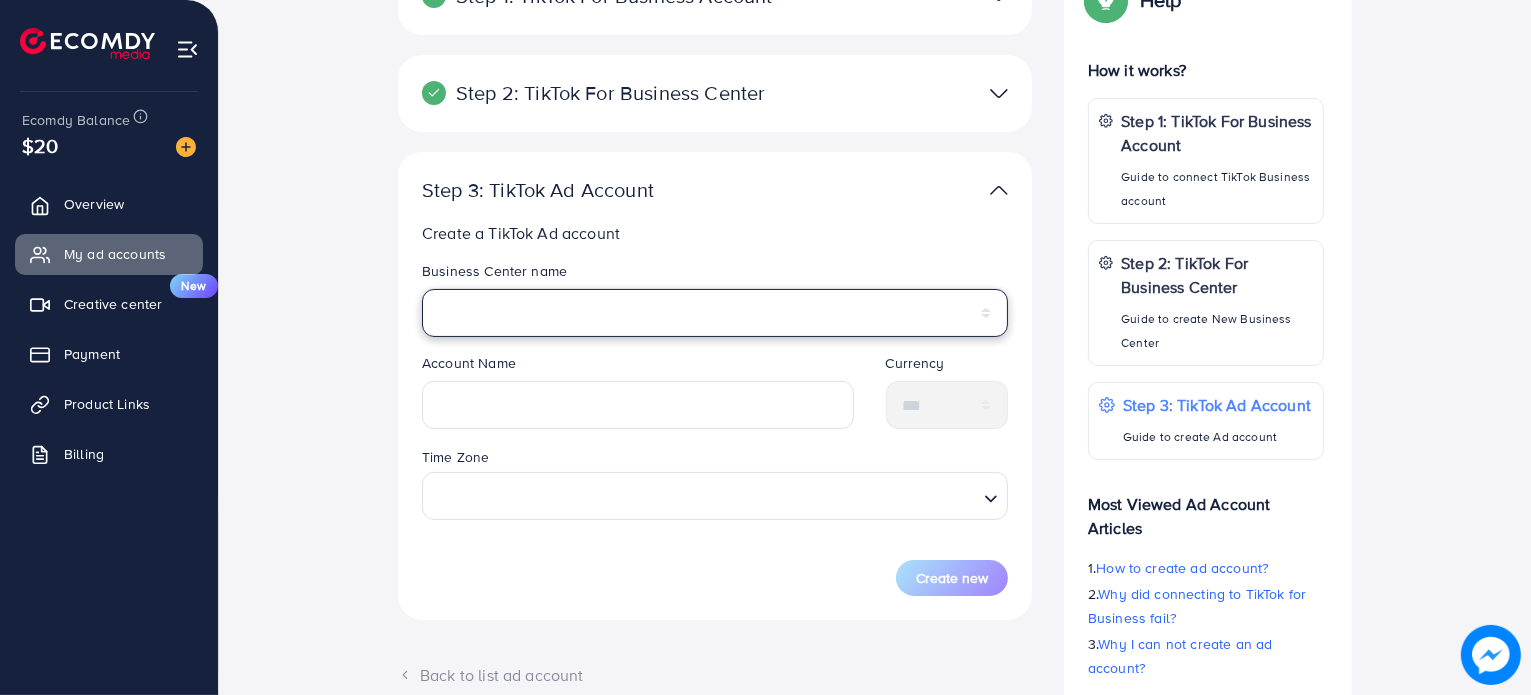 click on "**********" at bounding box center [715, 313] 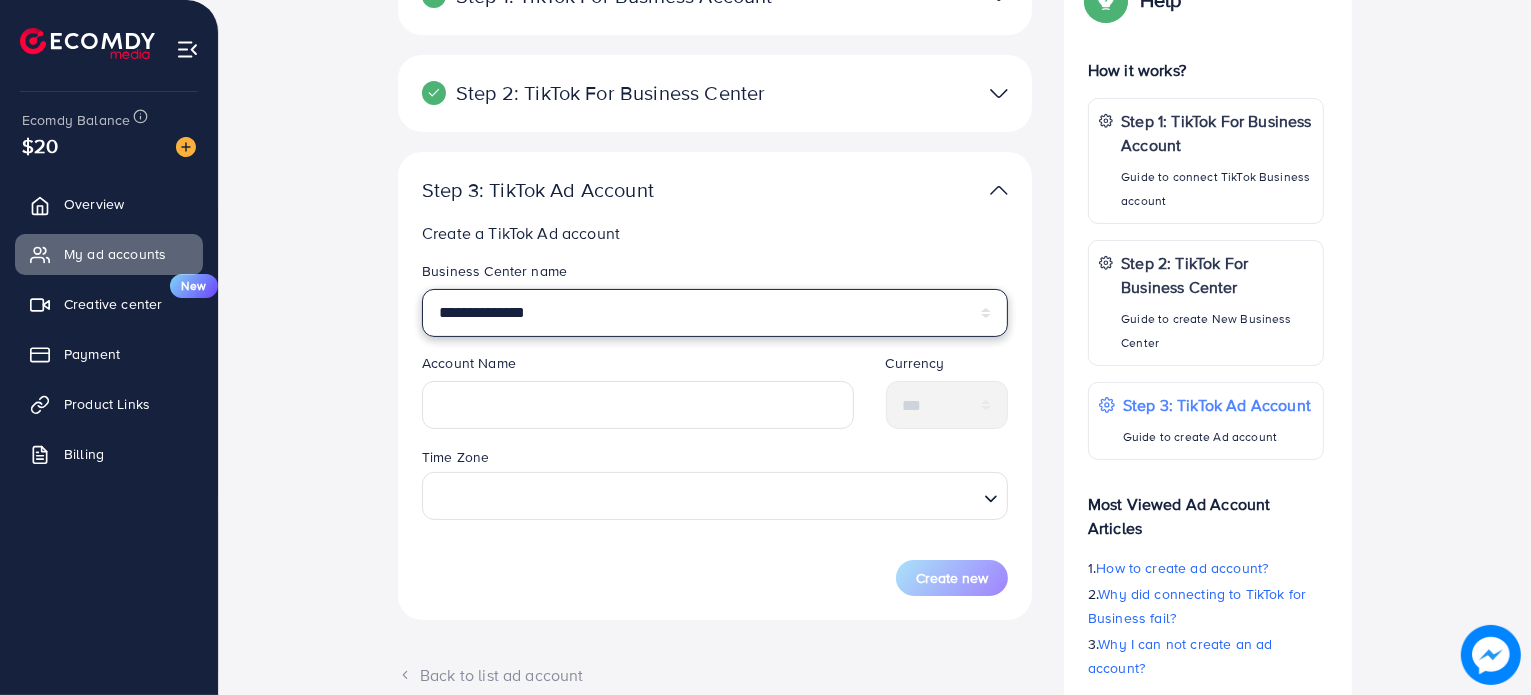 click on "**********" at bounding box center [715, 313] 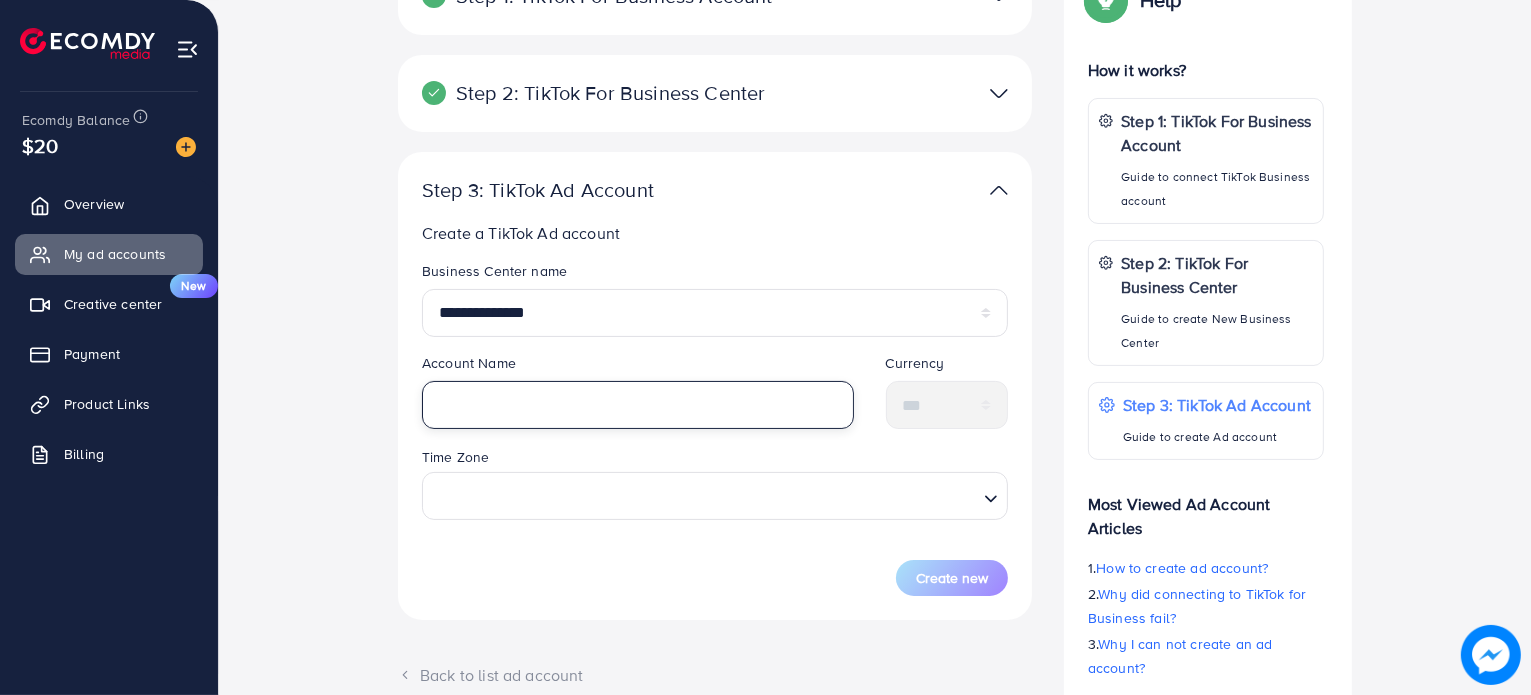 click at bounding box center (638, 405) 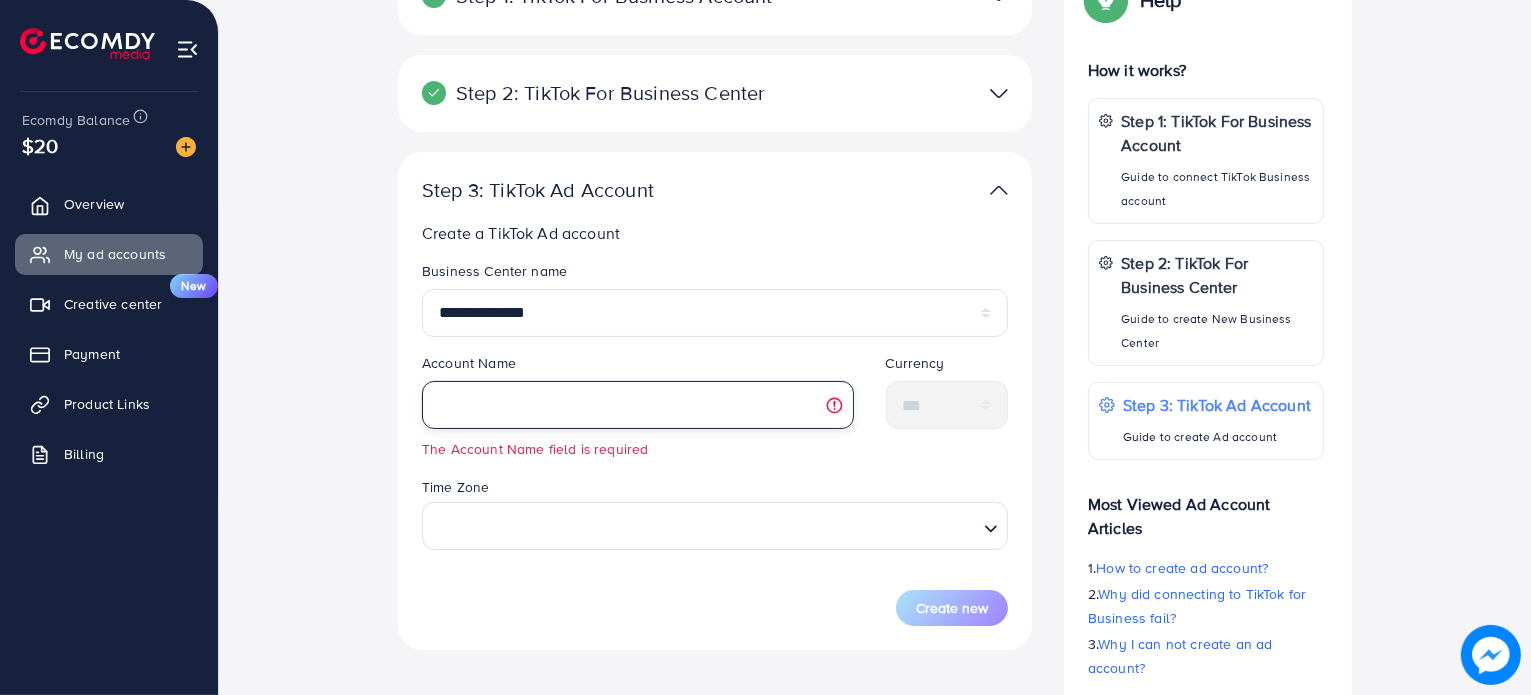 paste on "**********" 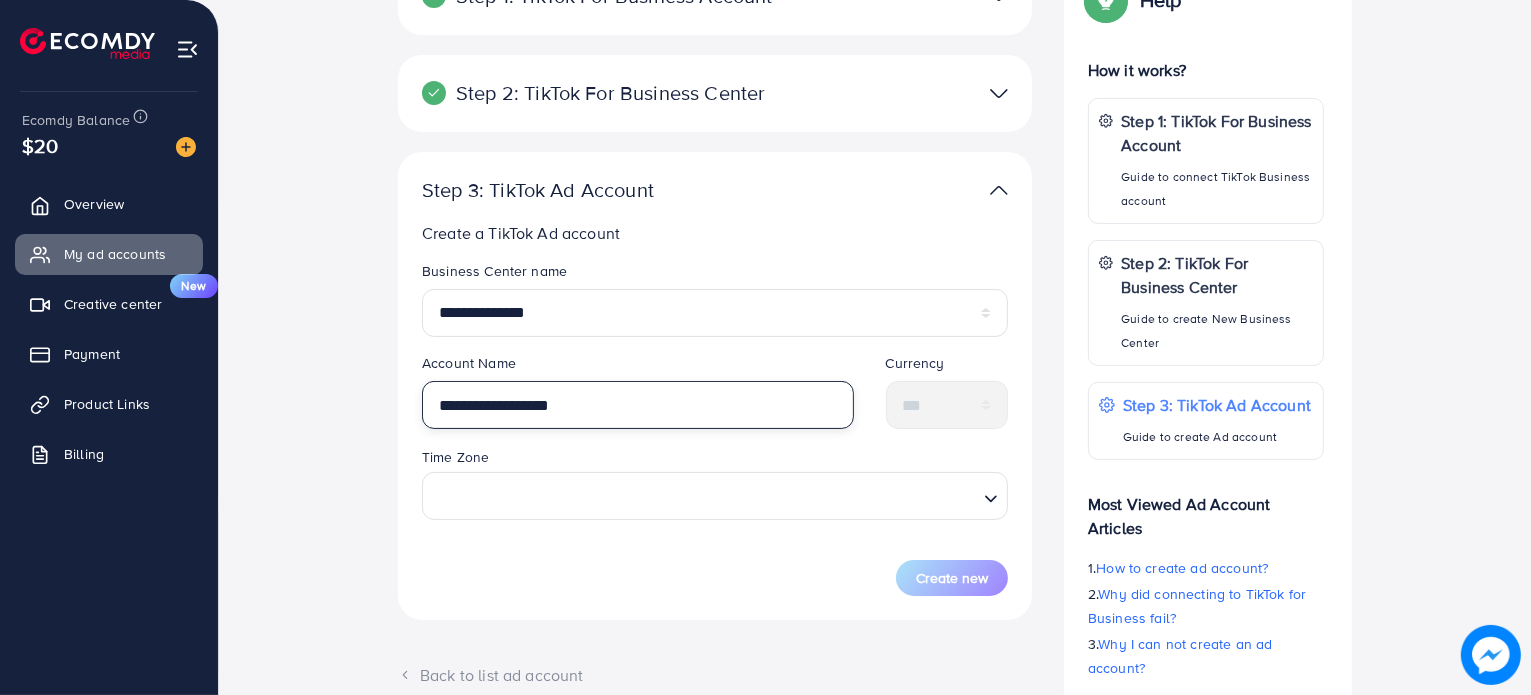 type on "**********" 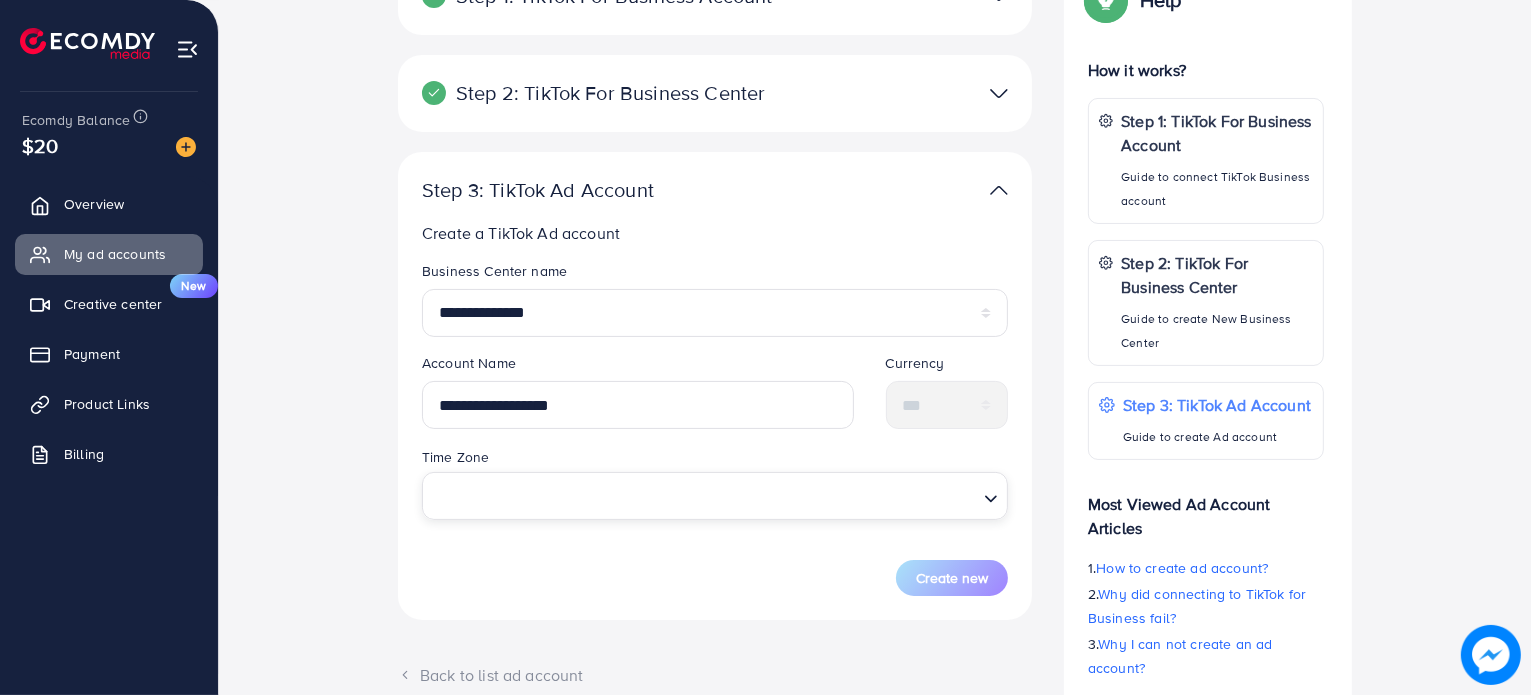 click at bounding box center [703, 495] 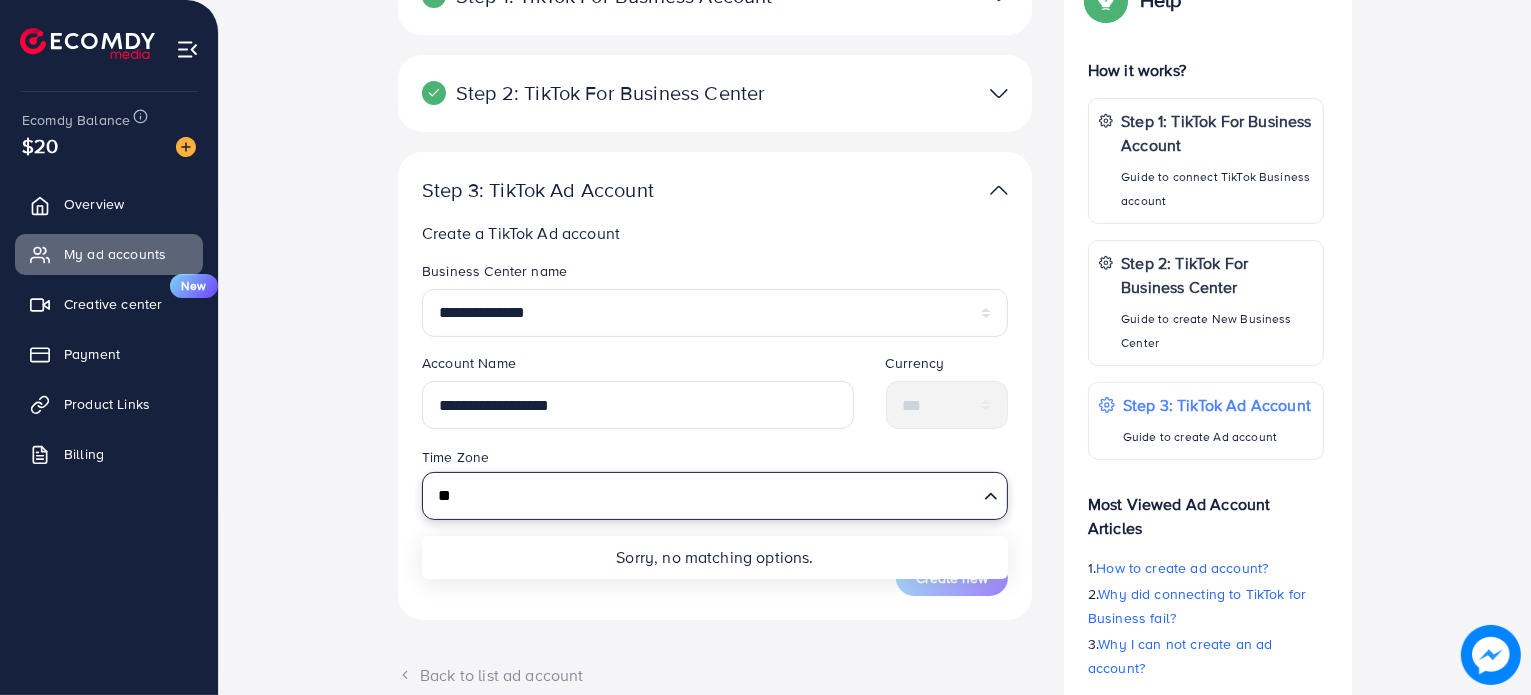 type on "*" 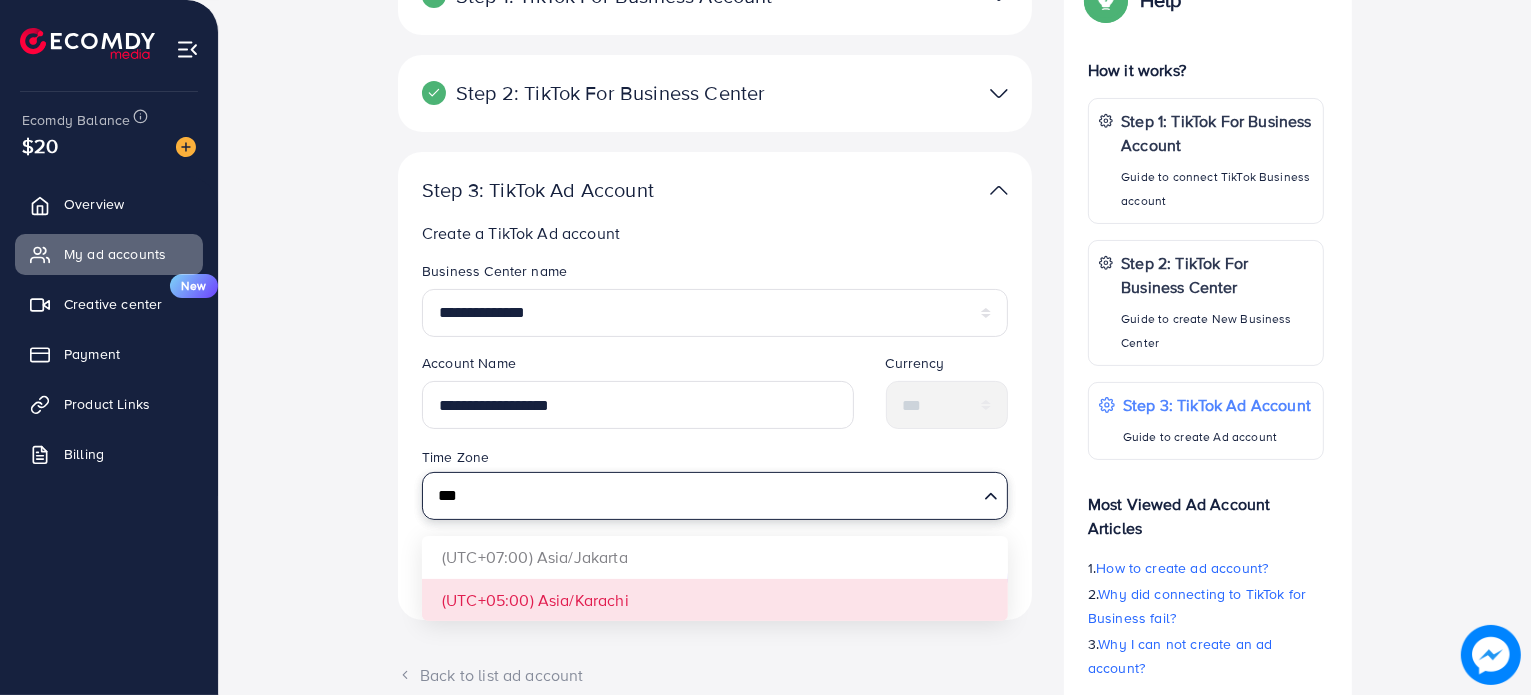 type on "***" 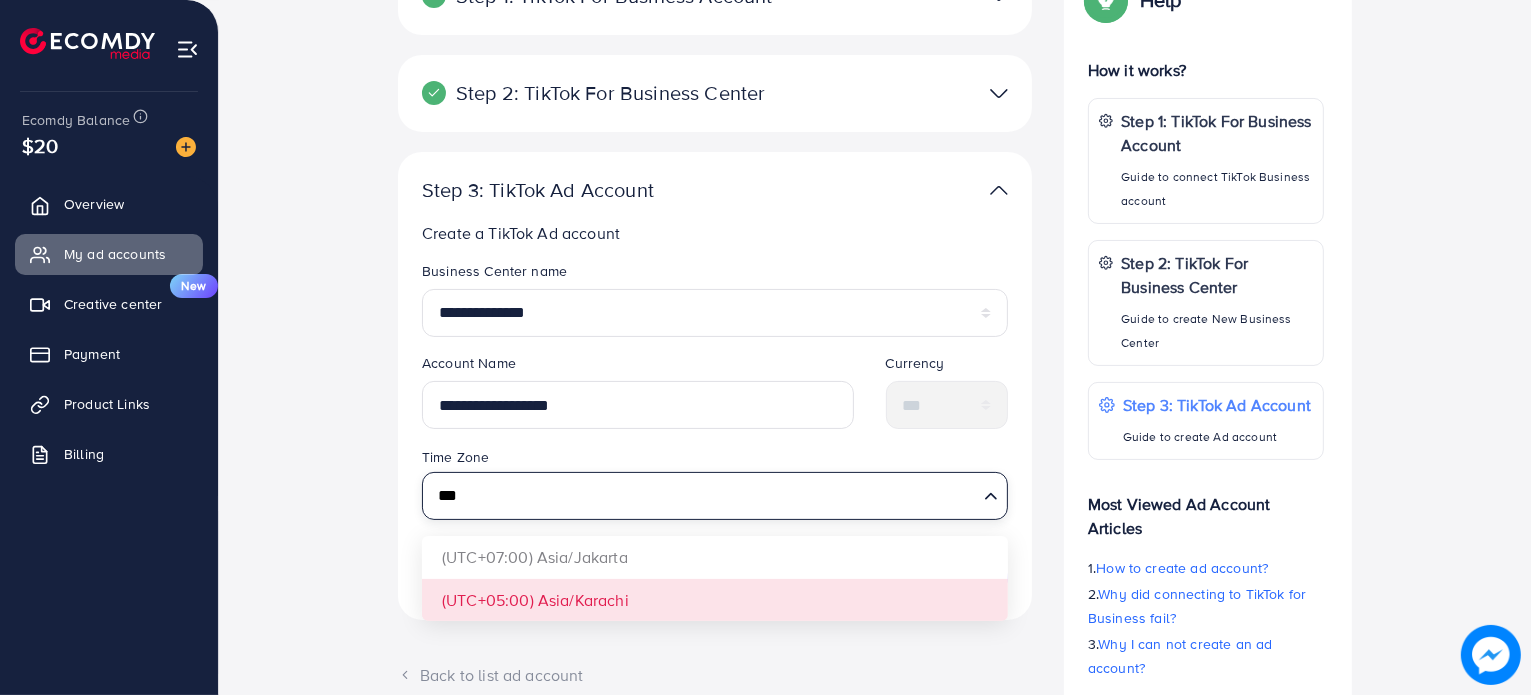 type 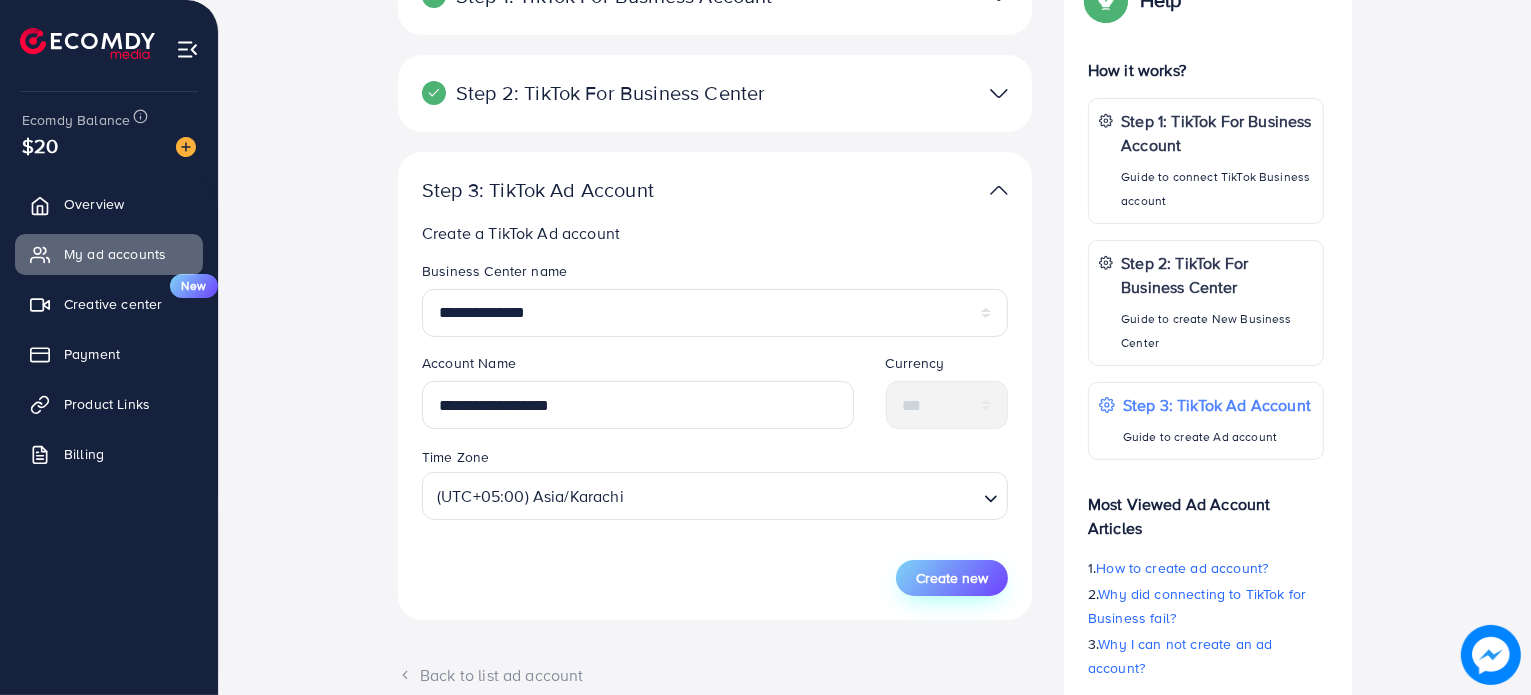 click on "Create new" at bounding box center [952, 578] 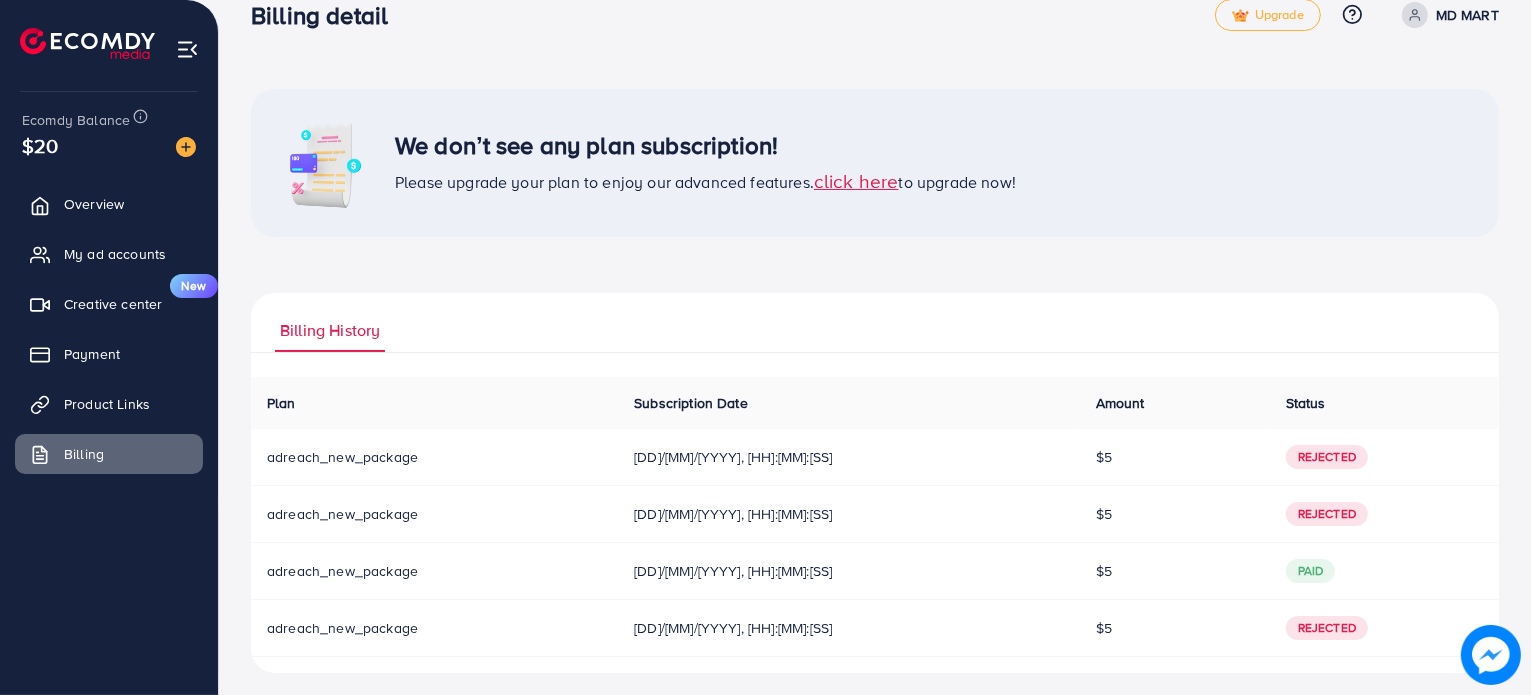 scroll, scrollTop: 34, scrollLeft: 0, axis: vertical 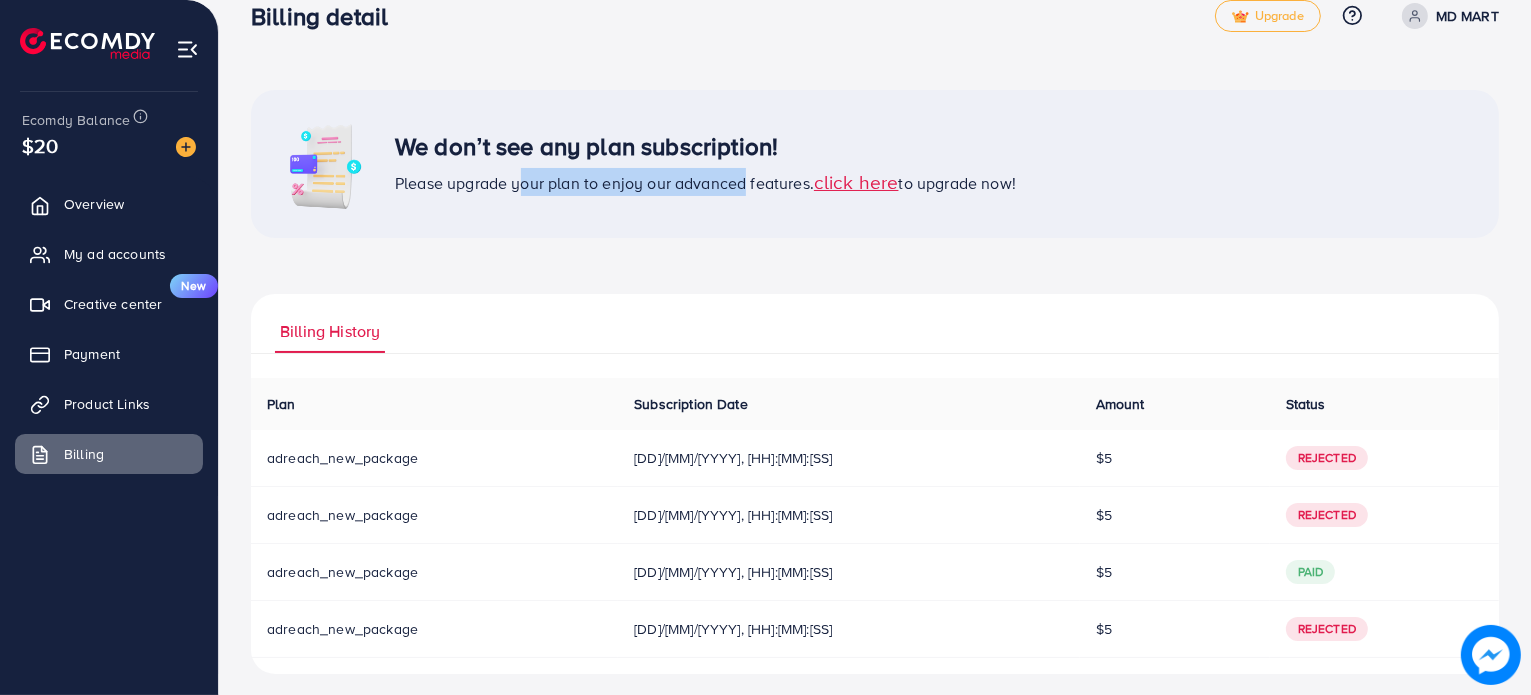 drag, startPoint x: 514, startPoint y: 187, endPoint x: 744, endPoint y: 206, distance: 230.78345 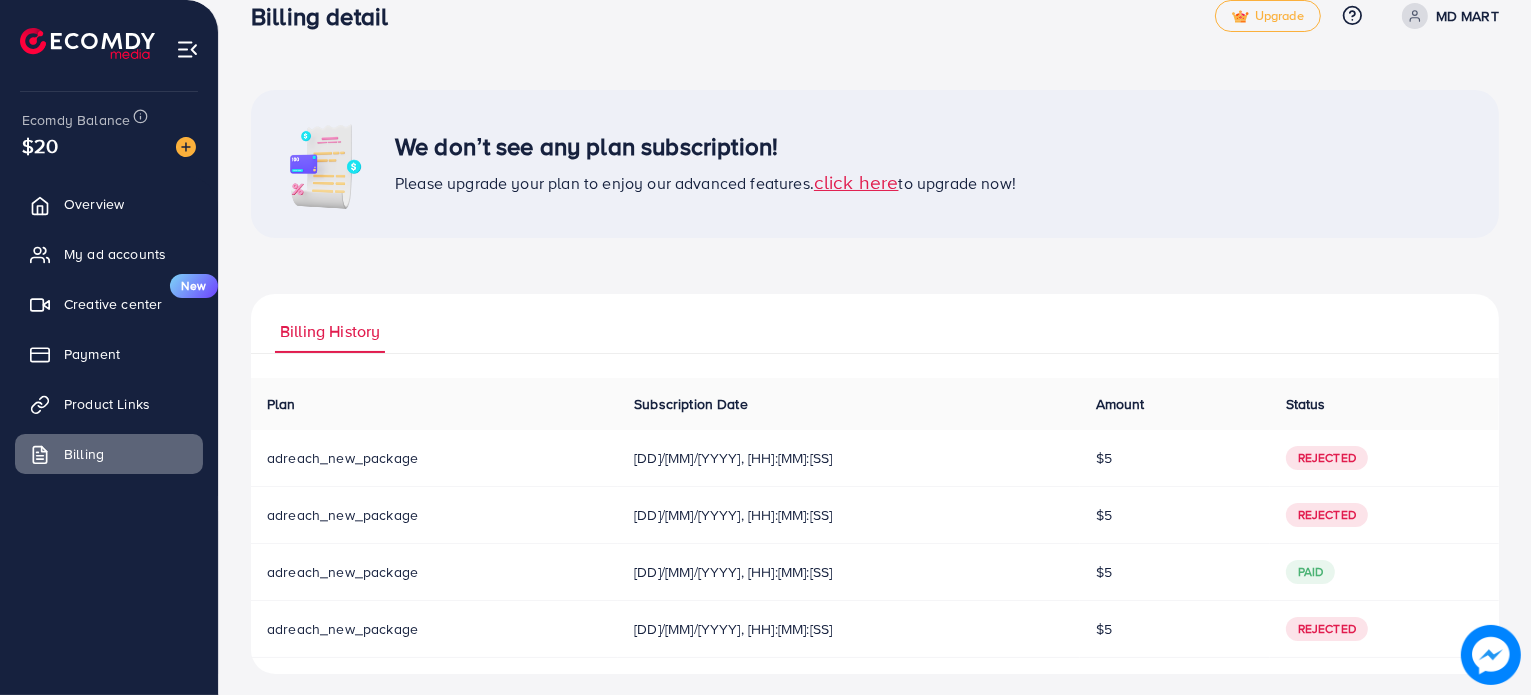click on "click here" at bounding box center (856, 181) 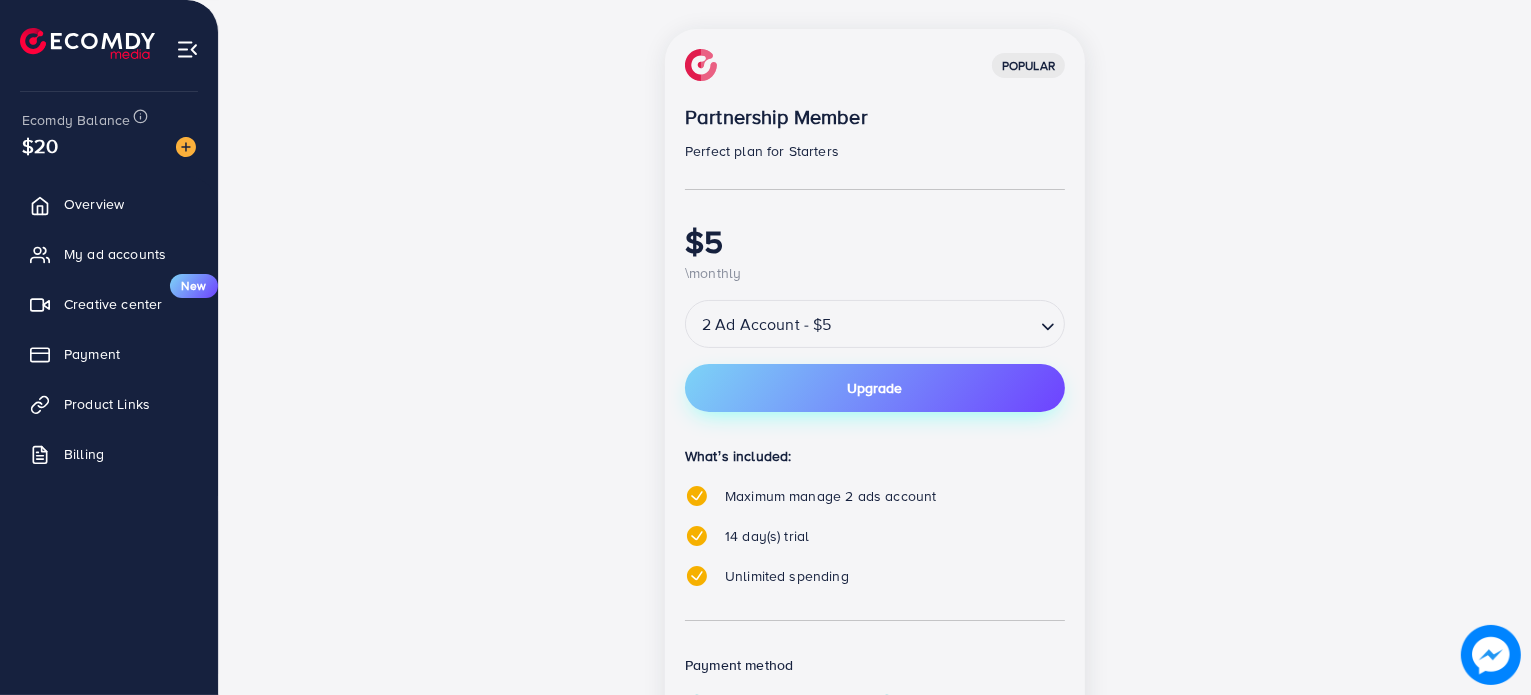 scroll, scrollTop: 268, scrollLeft: 0, axis: vertical 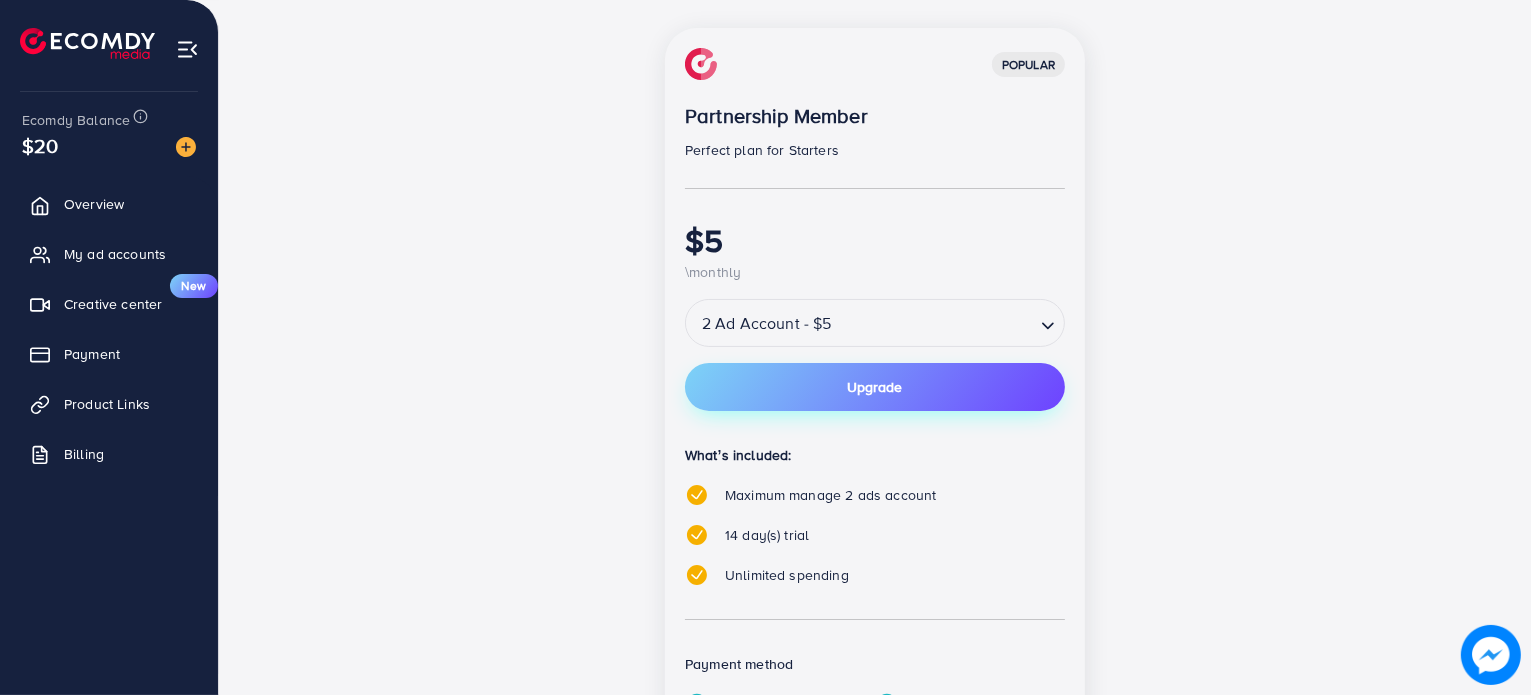 click on "Upgrade" at bounding box center [875, 387] 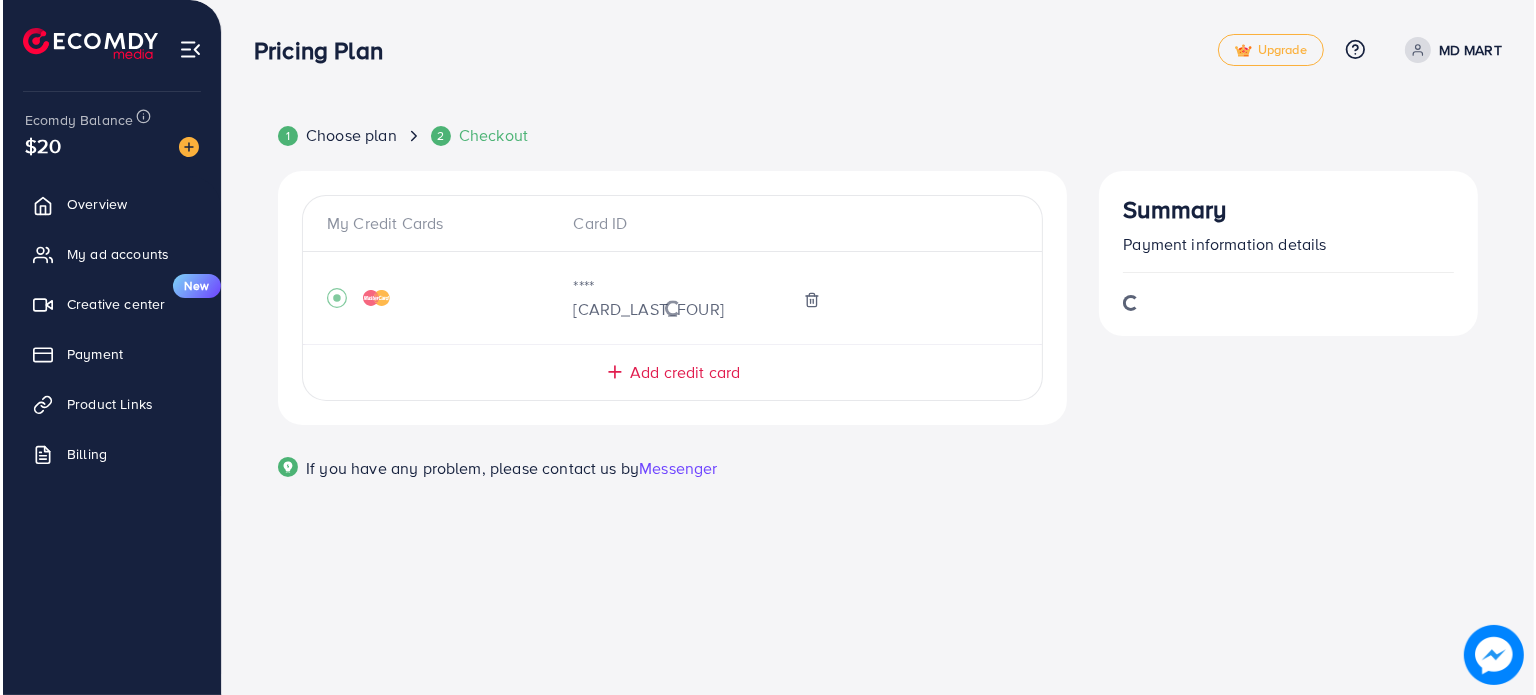 scroll, scrollTop: 0, scrollLeft: 0, axis: both 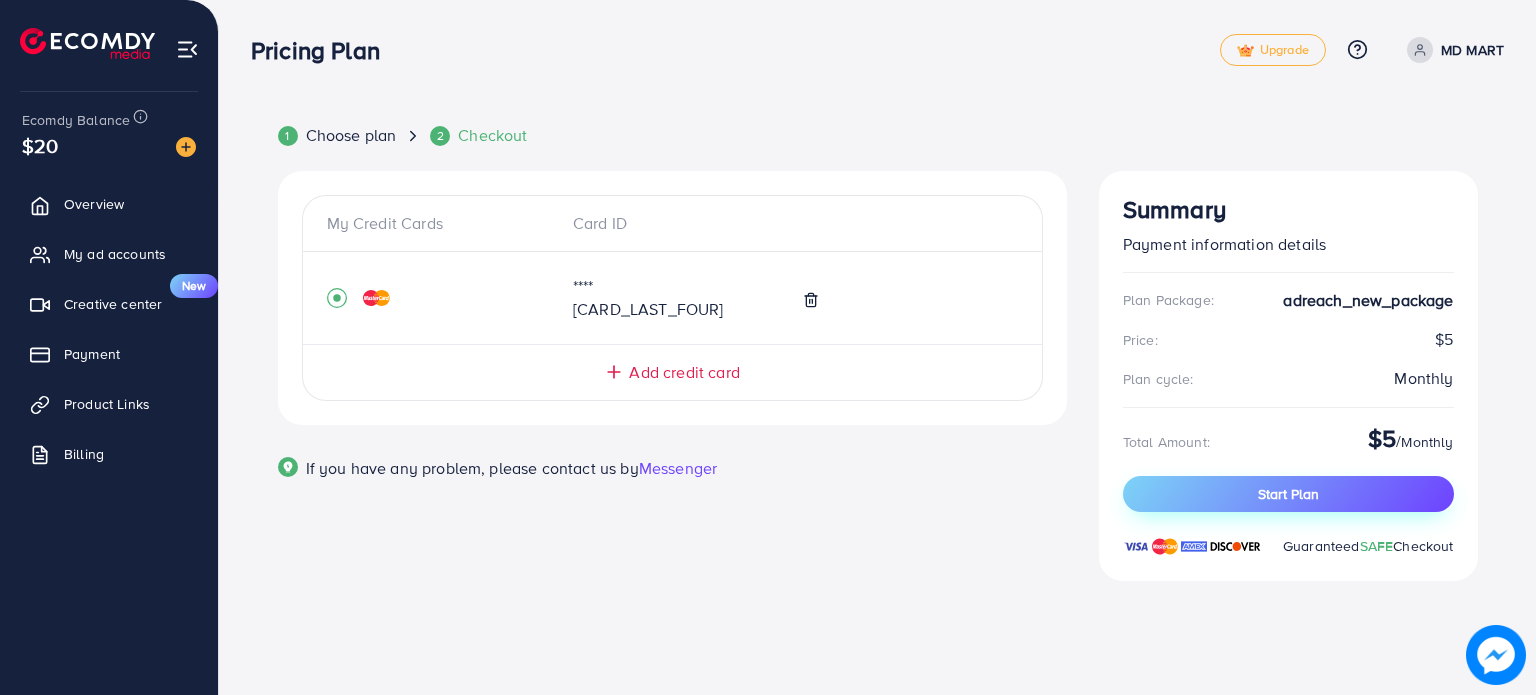 click on "Start Plan" at bounding box center [1288, 494] 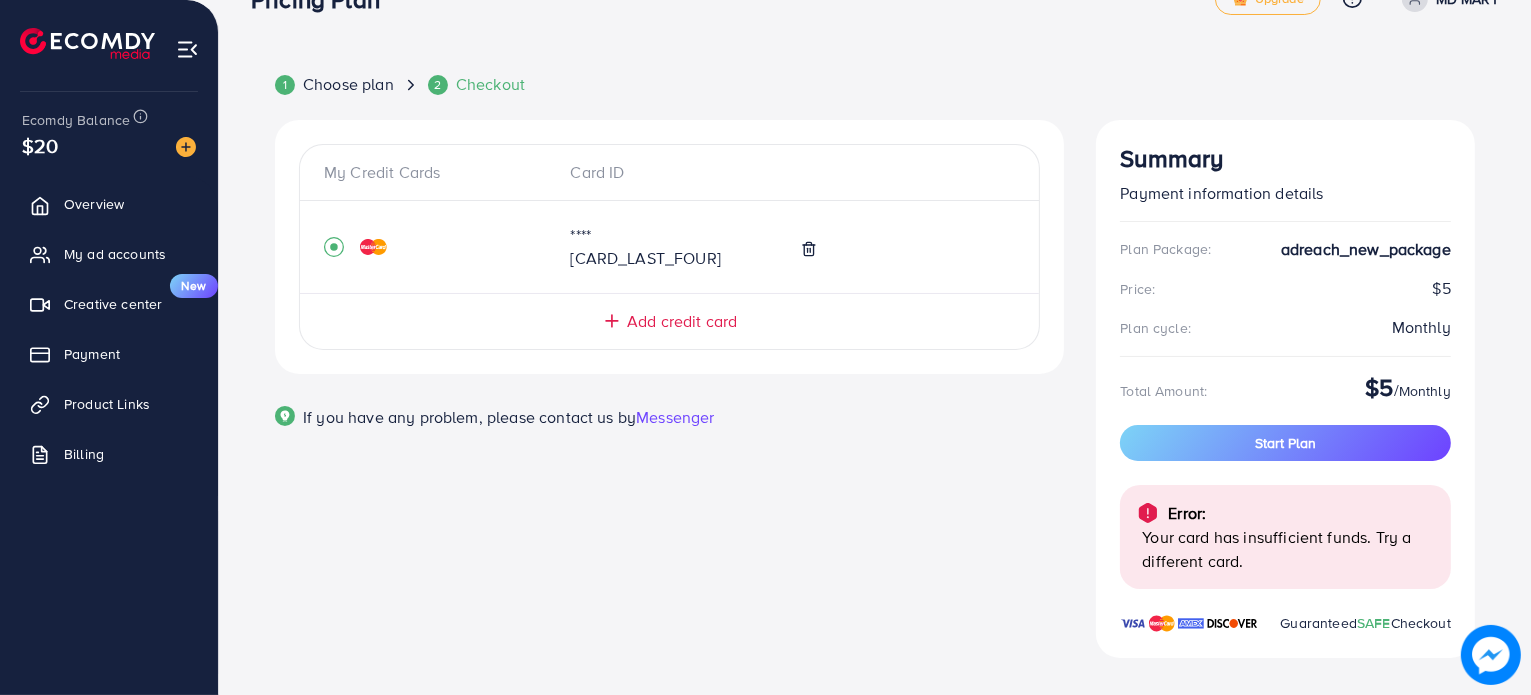 scroll, scrollTop: 68, scrollLeft: 0, axis: vertical 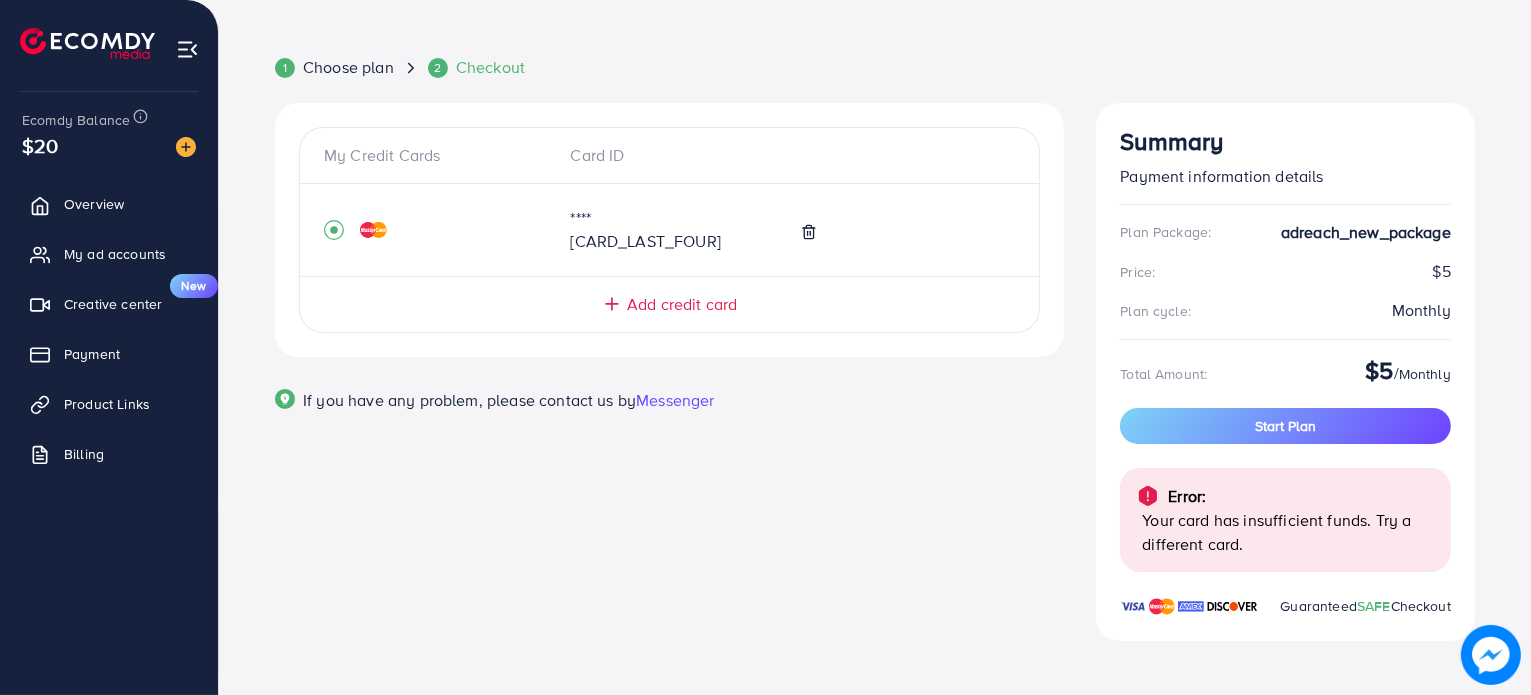 click on "Add credit card" at bounding box center (682, 304) 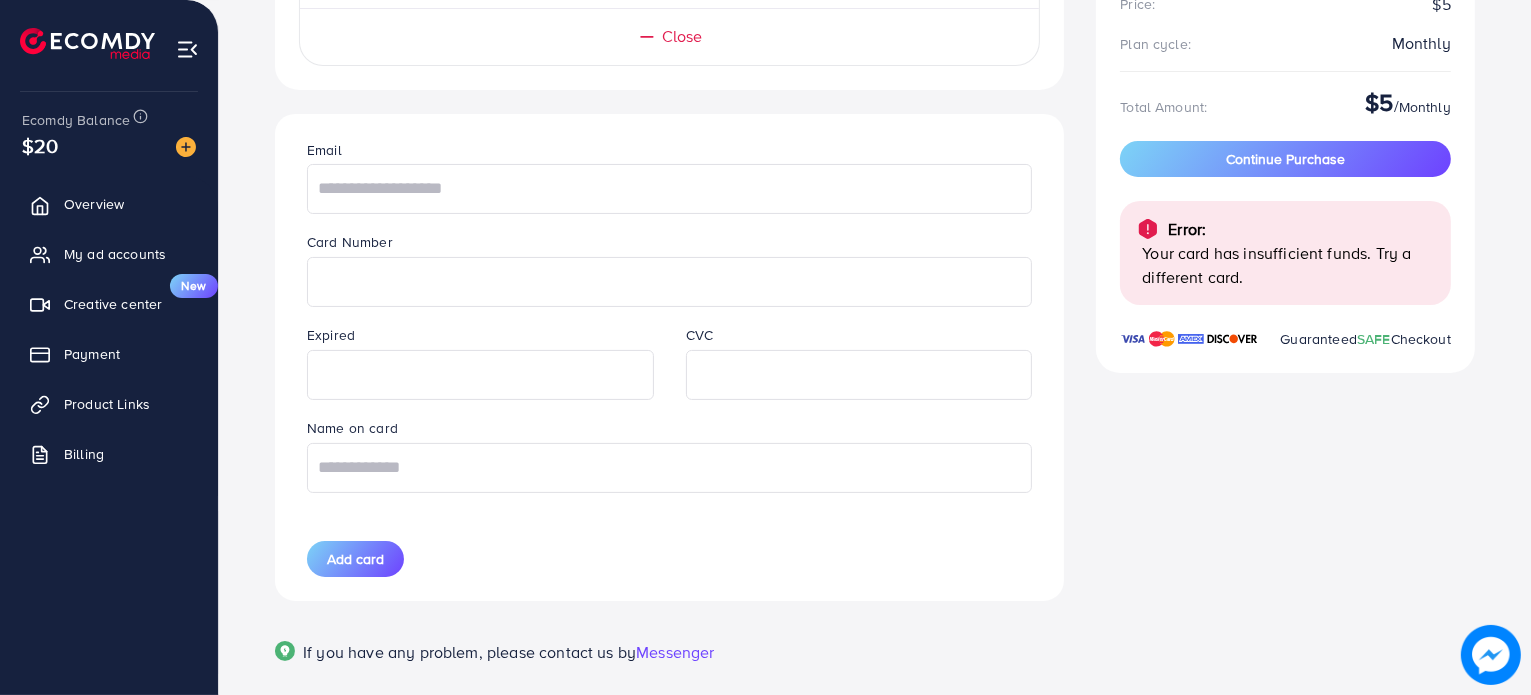 scroll, scrollTop: 287, scrollLeft: 0, axis: vertical 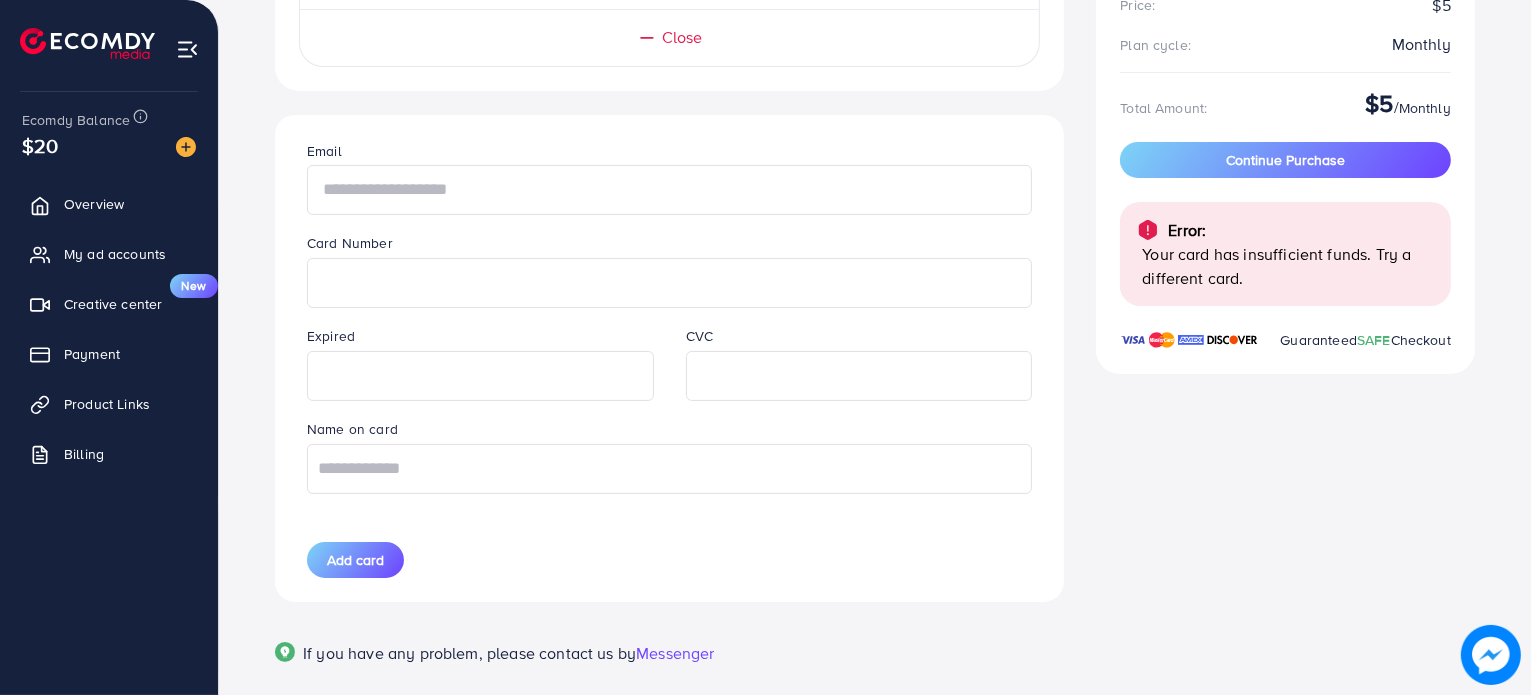 click at bounding box center (669, 190) 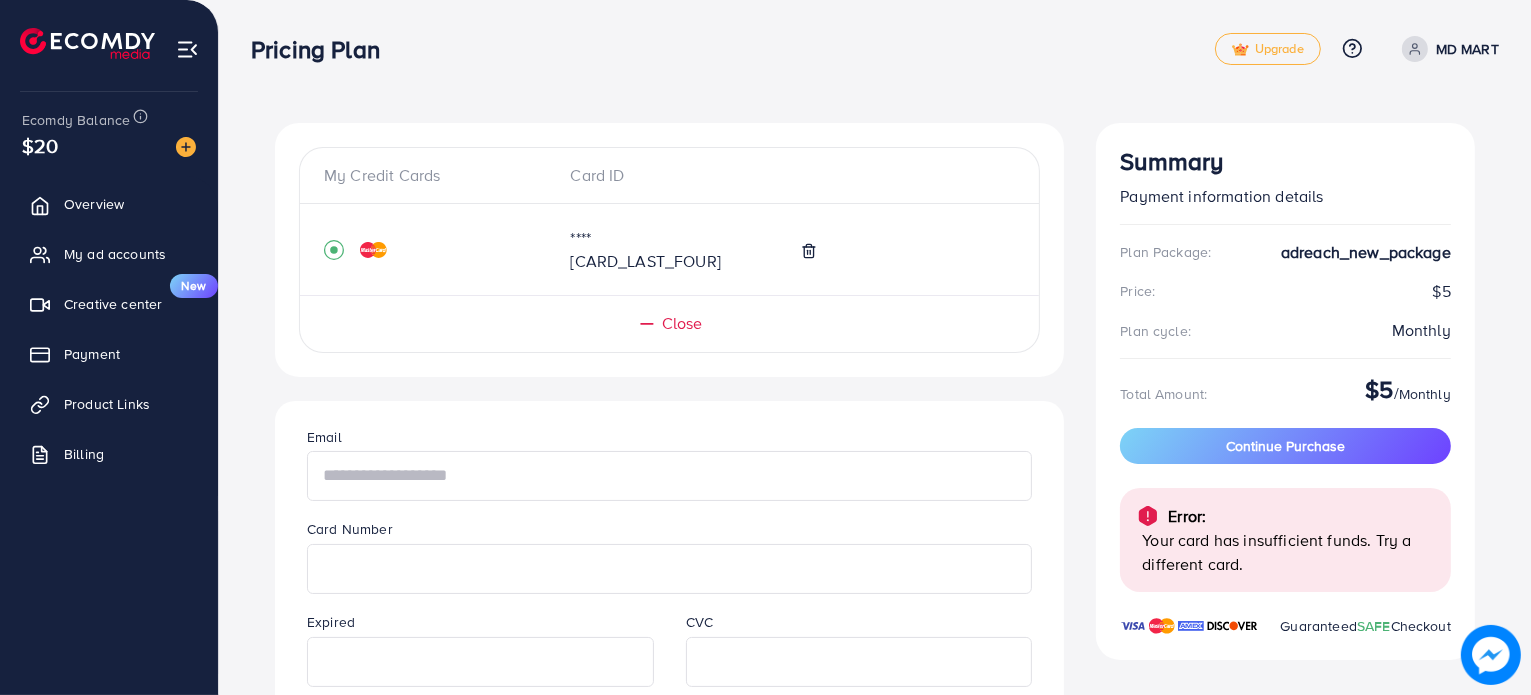 scroll, scrollTop: 0, scrollLeft: 0, axis: both 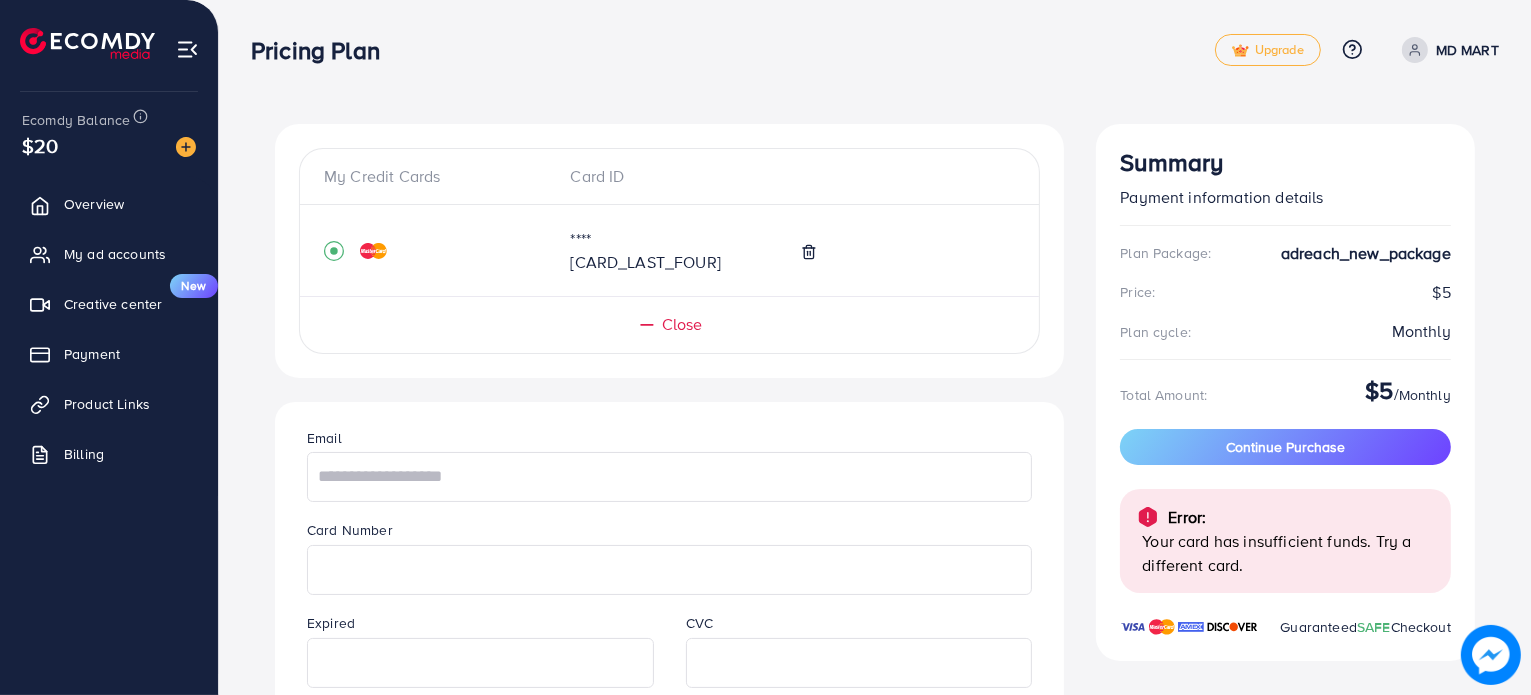 click on "**** 9402" at bounding box center (640, 251) 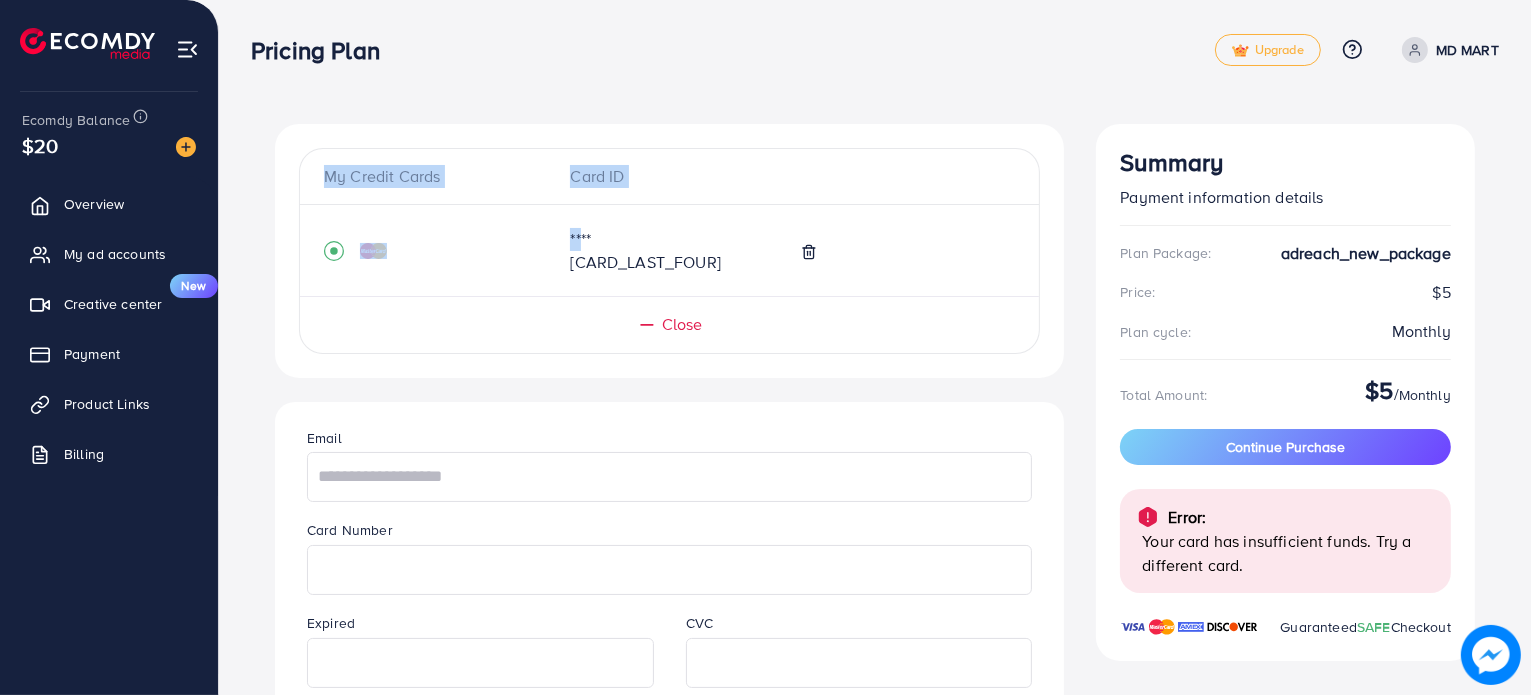 click at bounding box center [410, 251] 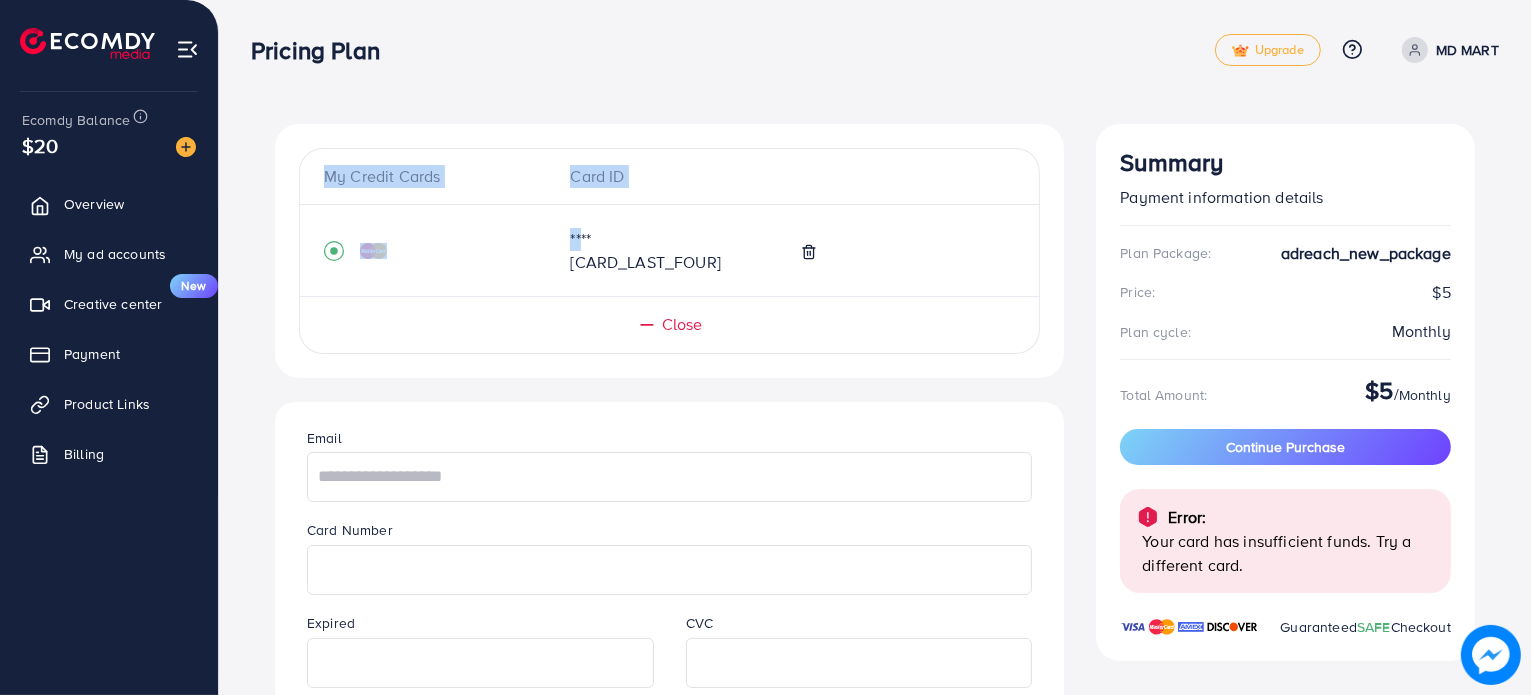 click at bounding box center (410, 251) 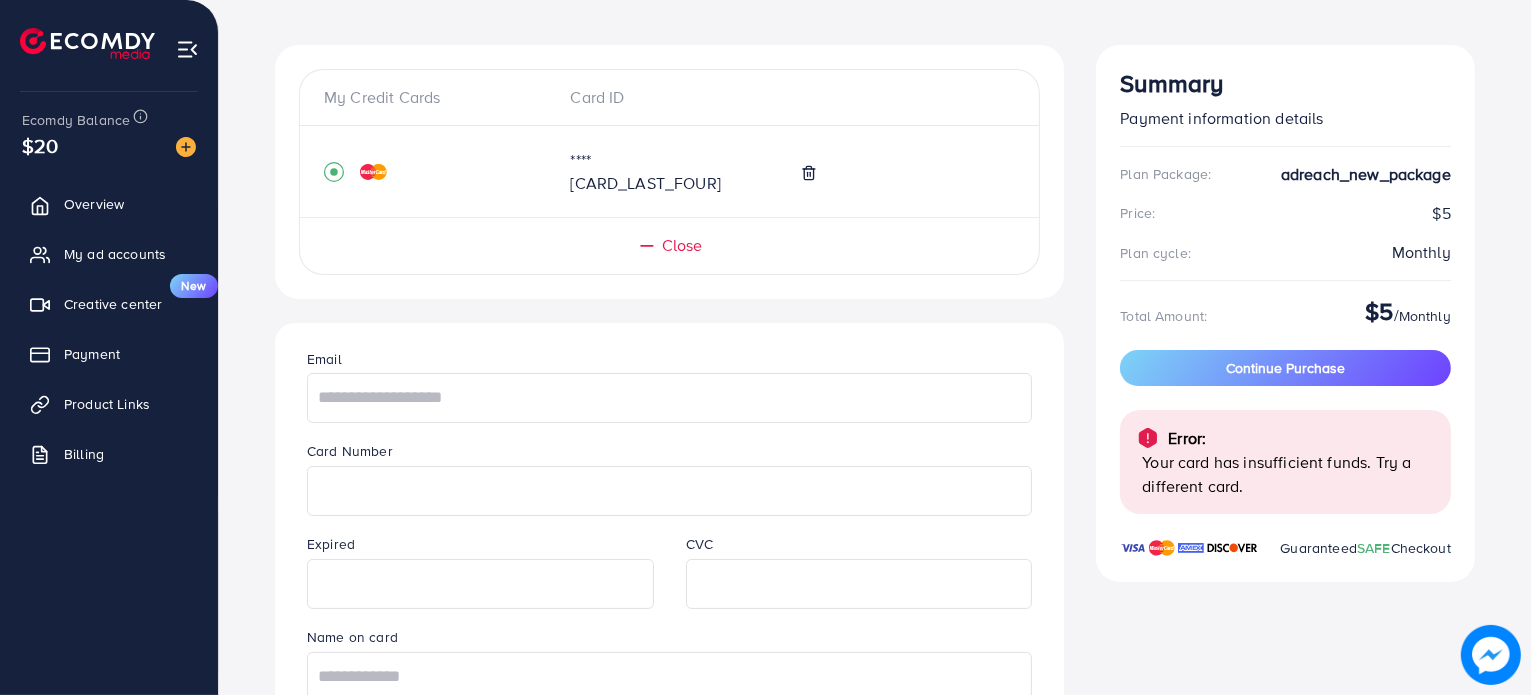 scroll, scrollTop: 78, scrollLeft: 0, axis: vertical 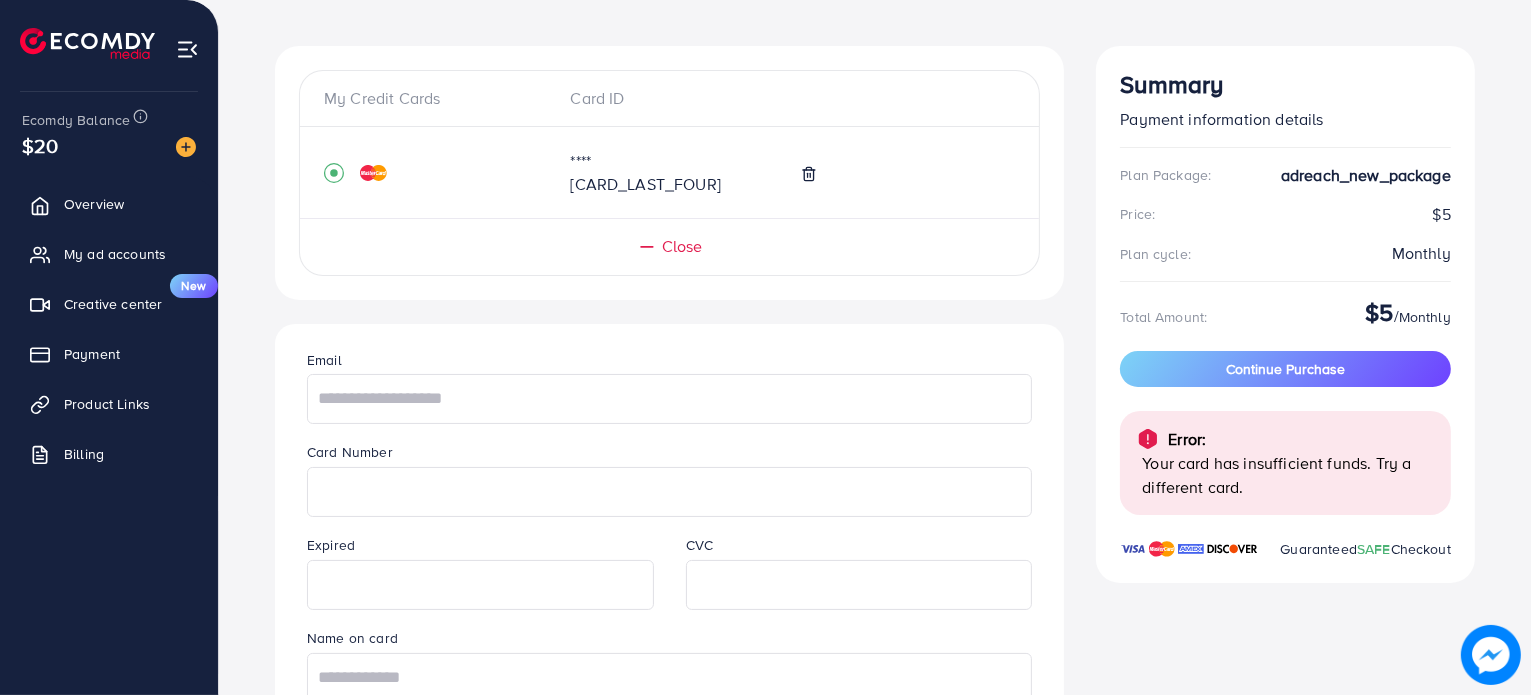 click at bounding box center (1190, 549) 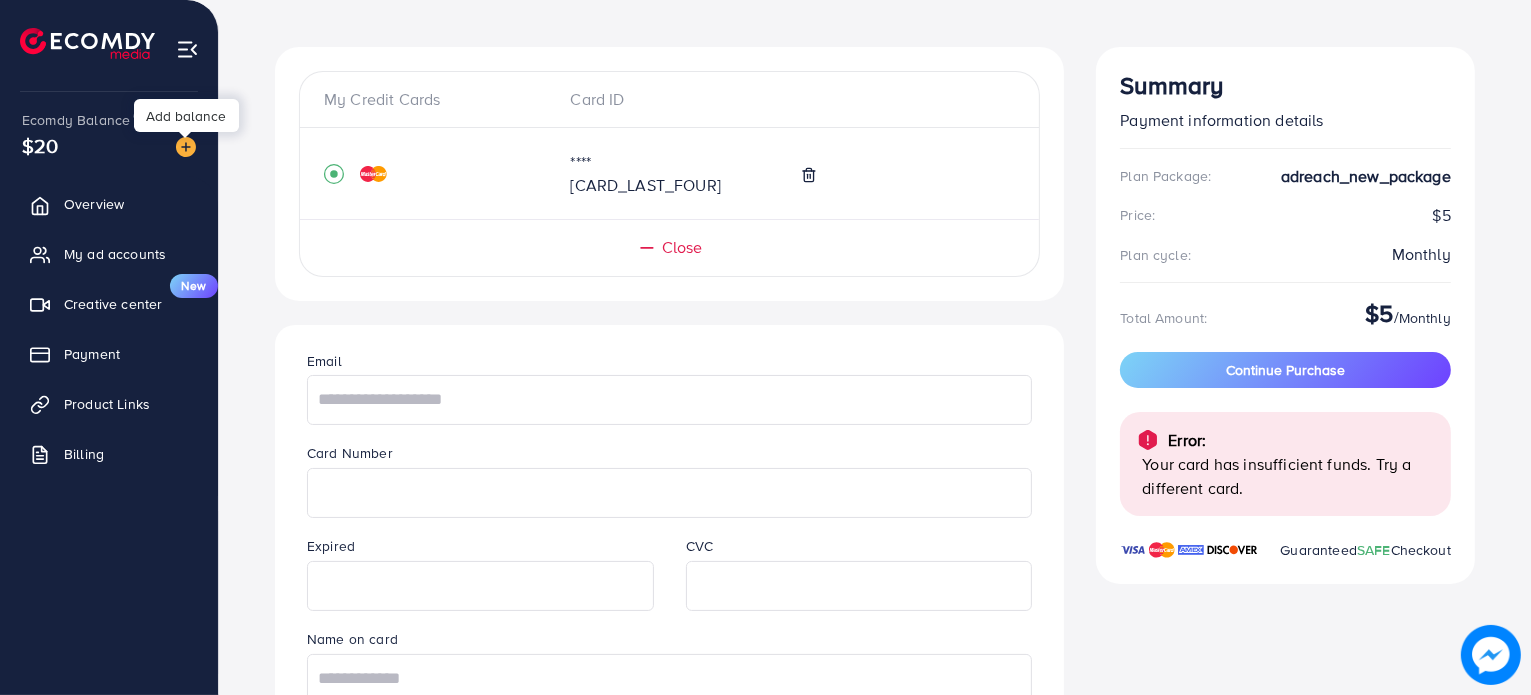 click at bounding box center (186, 147) 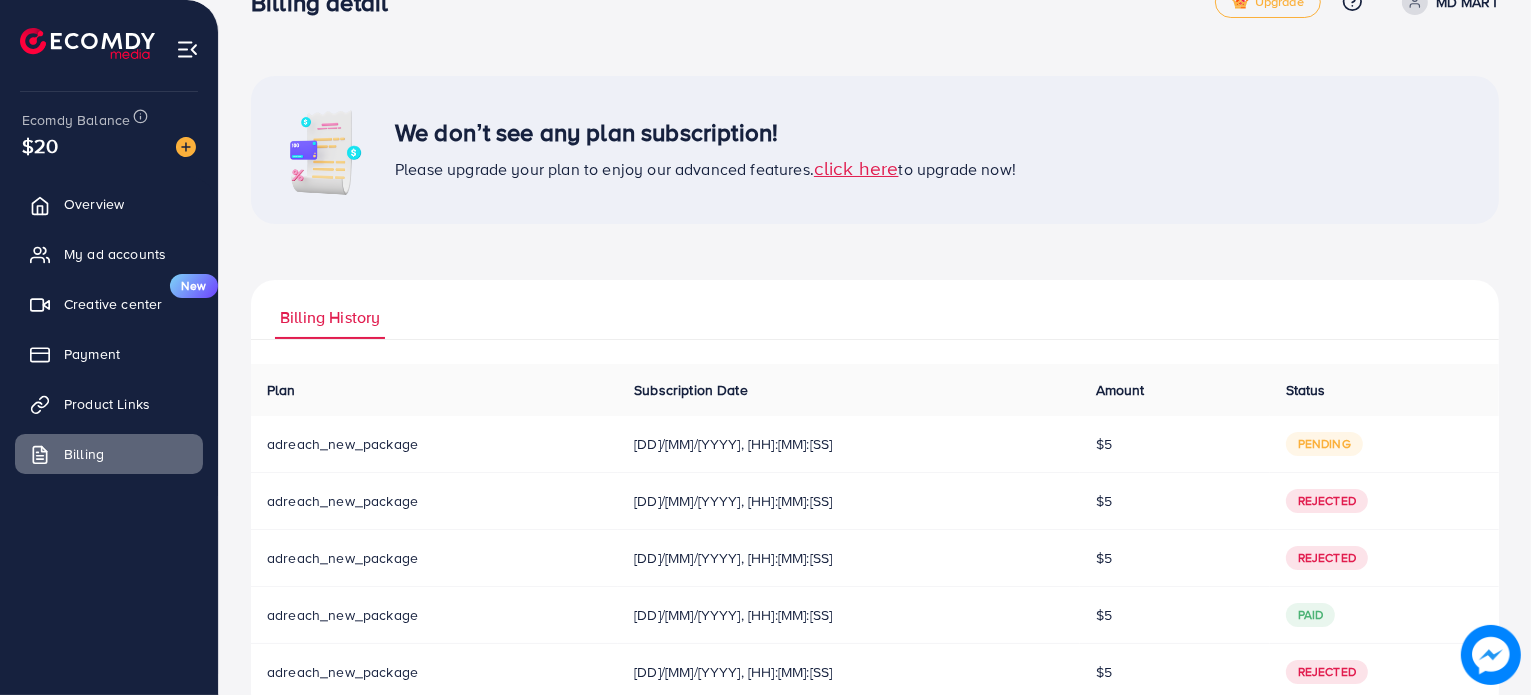 scroll, scrollTop: 48, scrollLeft: 0, axis: vertical 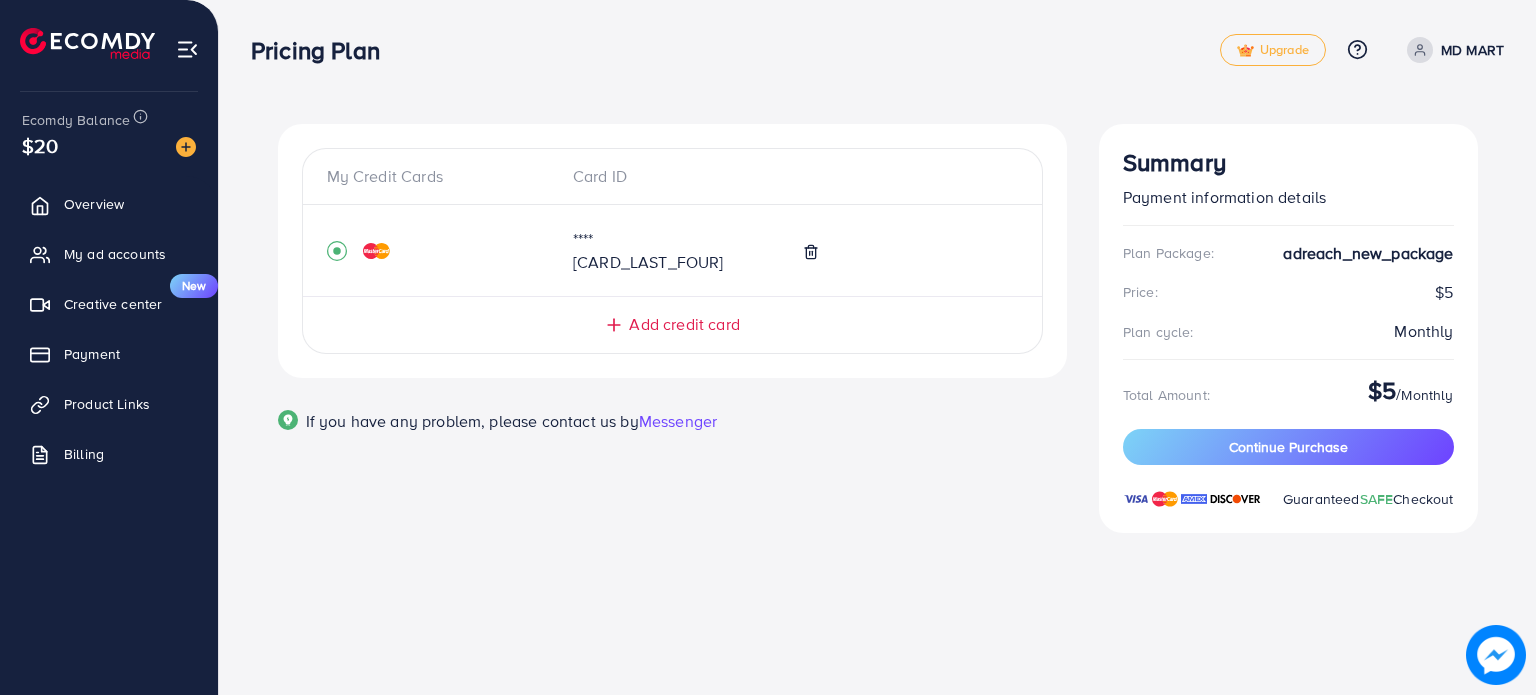 click on "Add credit card" at bounding box center (684, 324) 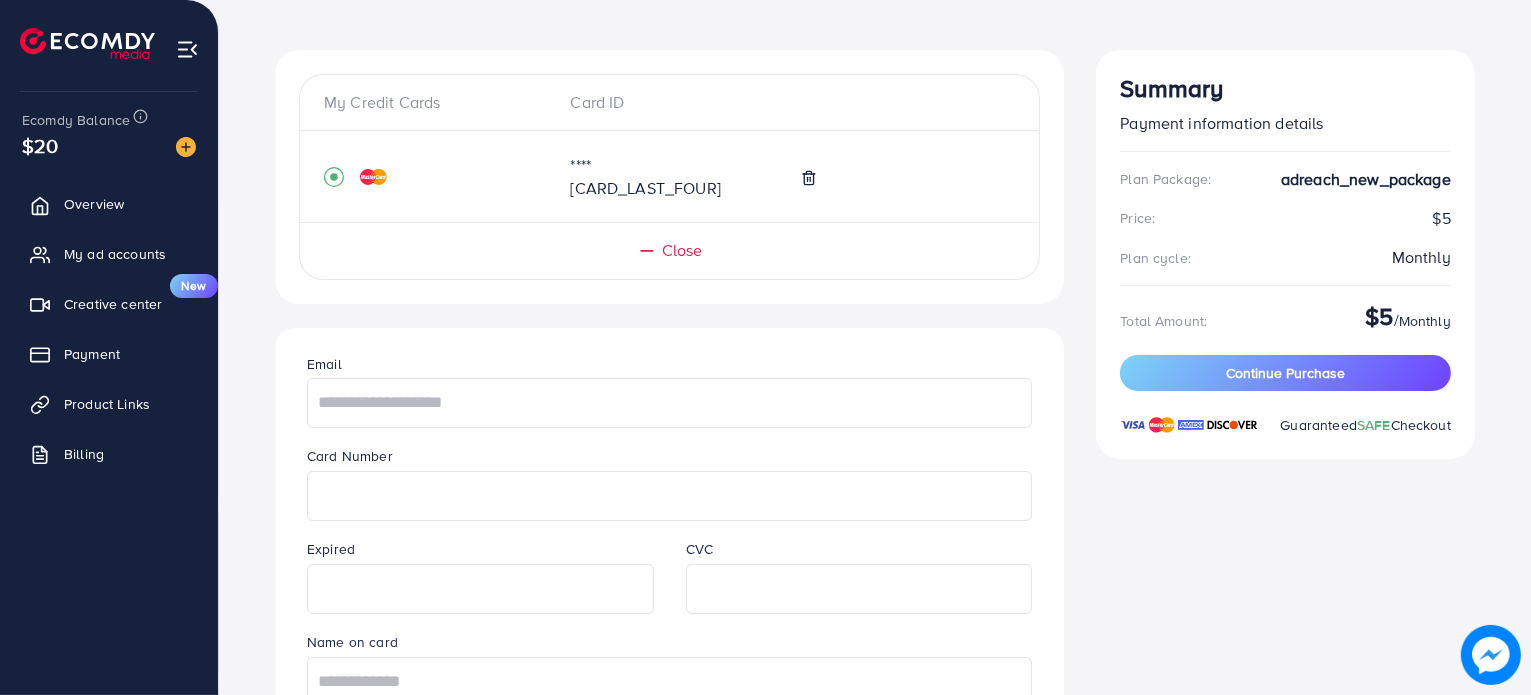 scroll, scrollTop: 69, scrollLeft: 0, axis: vertical 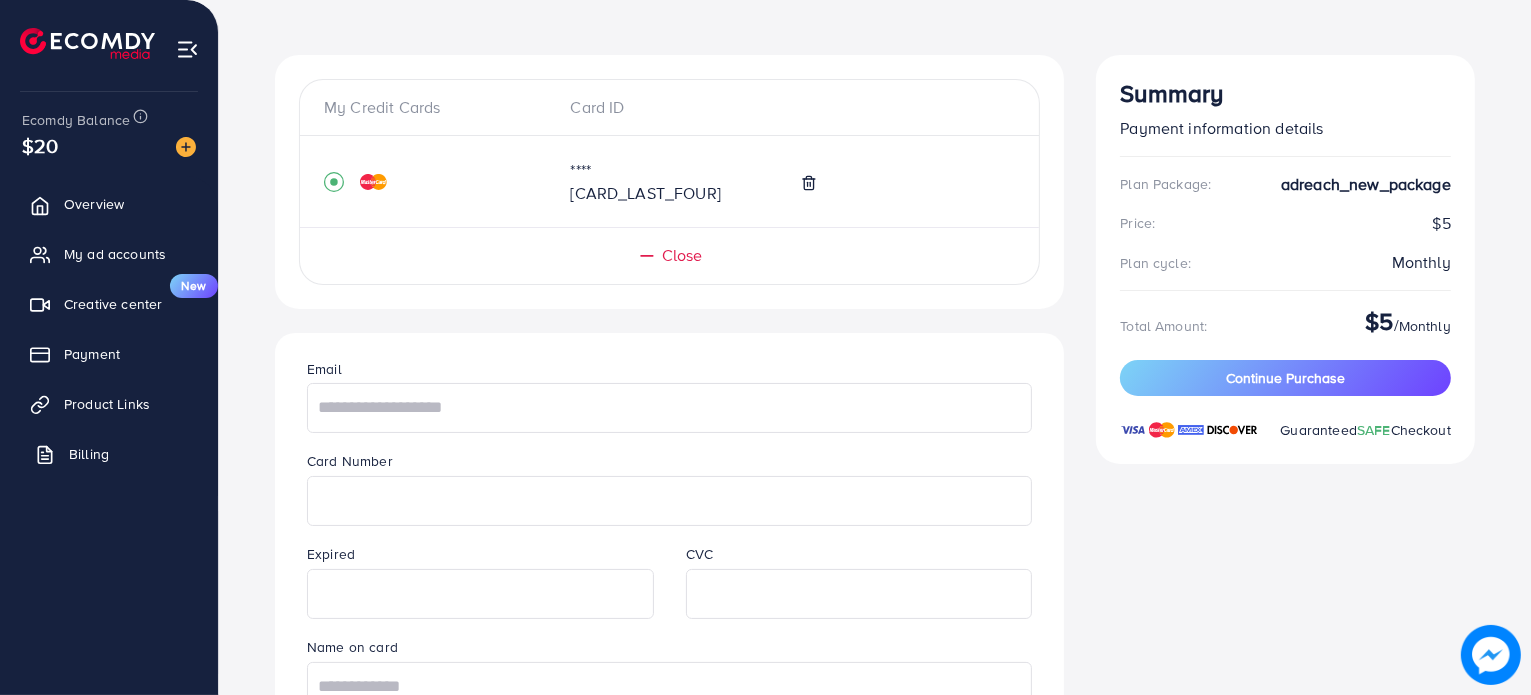click on "Billing" at bounding box center (89, 454) 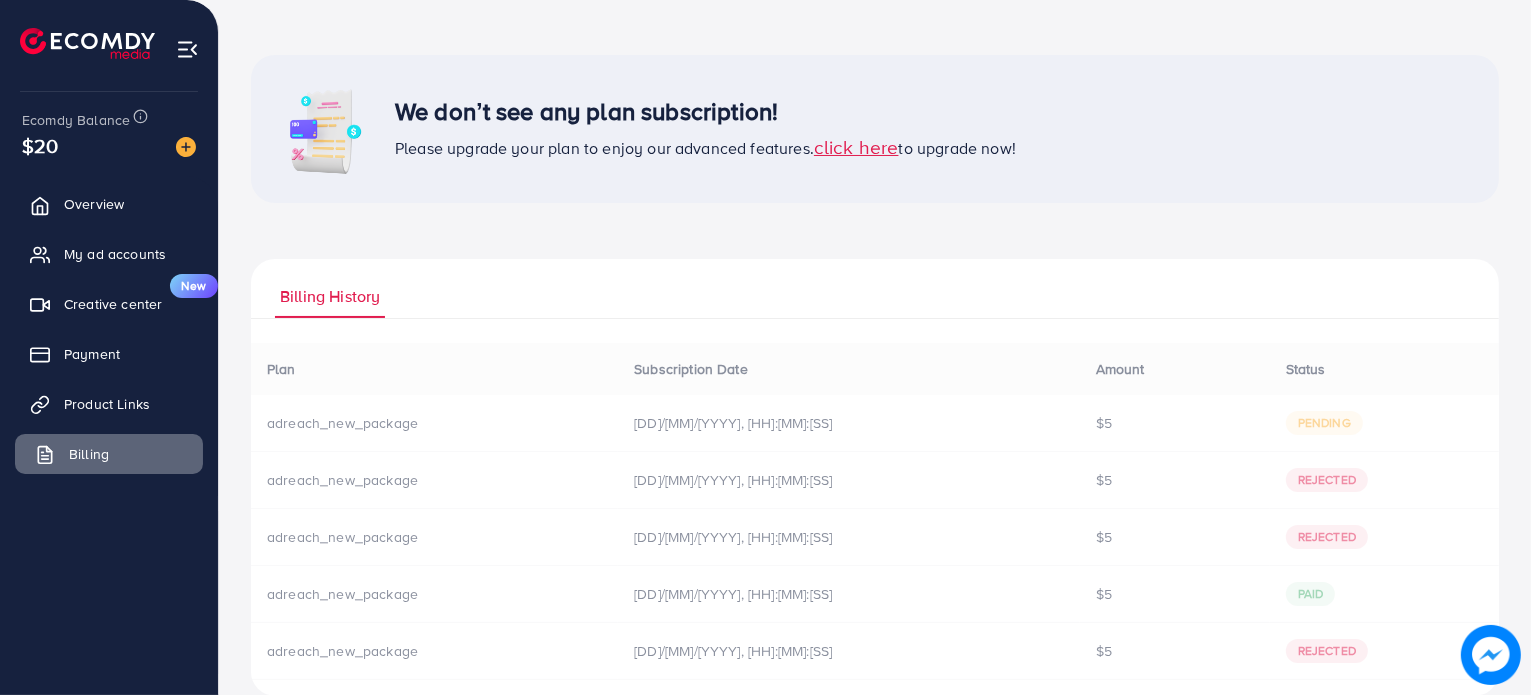 scroll, scrollTop: 0, scrollLeft: 0, axis: both 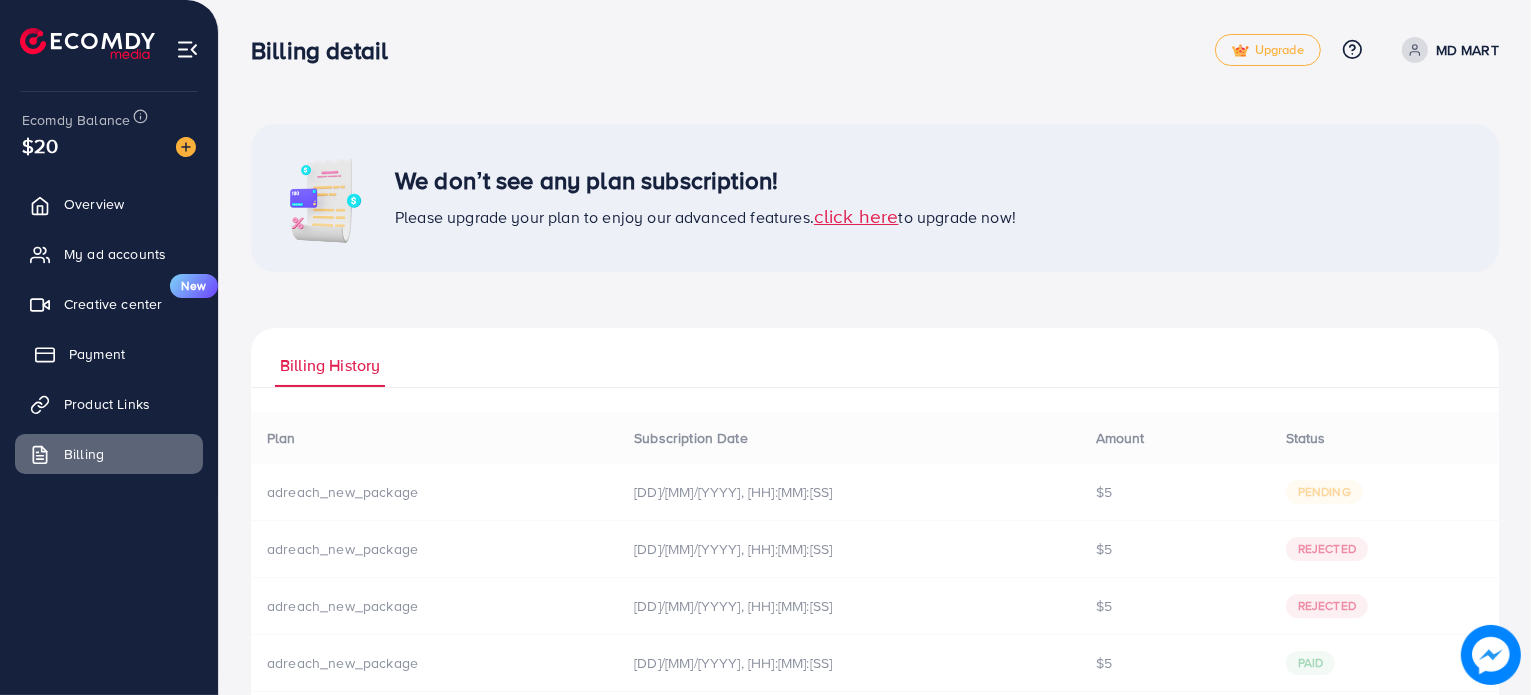 click on "Payment" at bounding box center [97, 354] 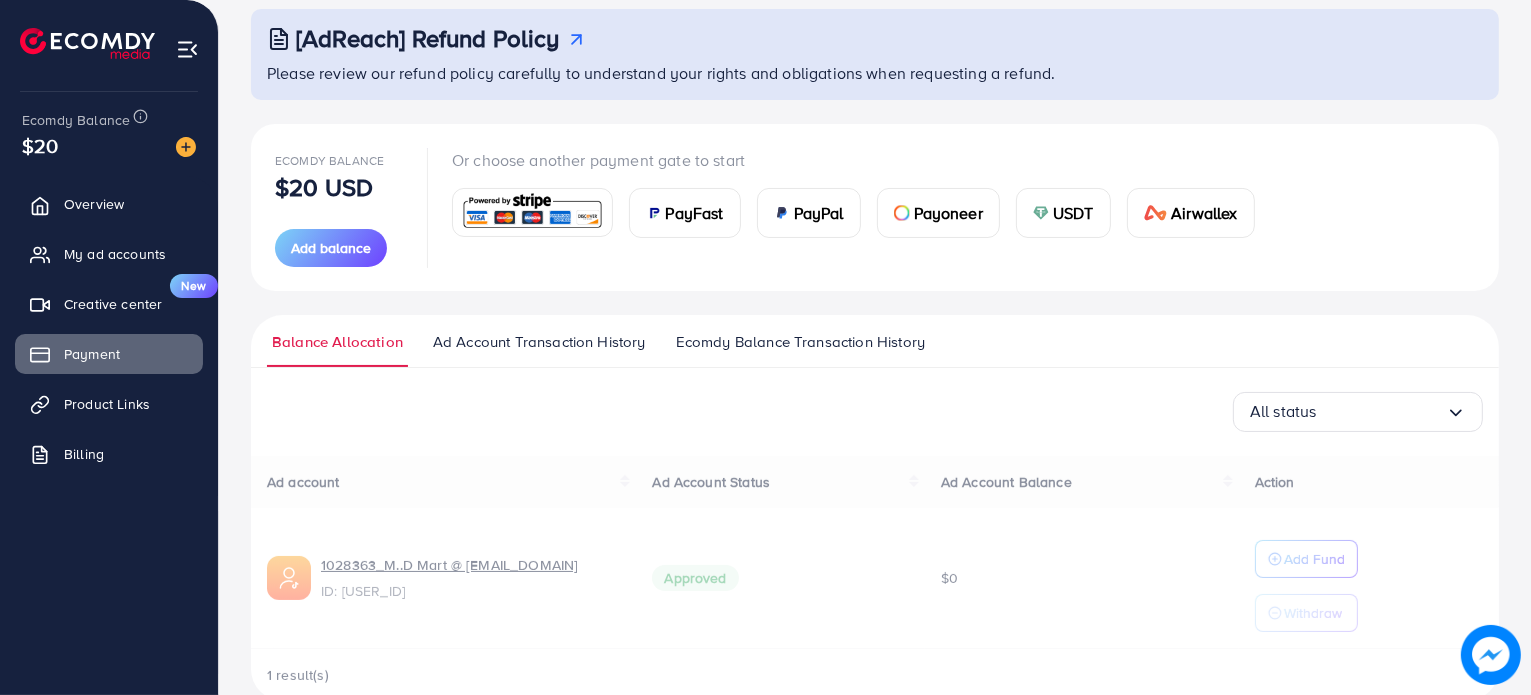 scroll, scrollTop: 111, scrollLeft: 0, axis: vertical 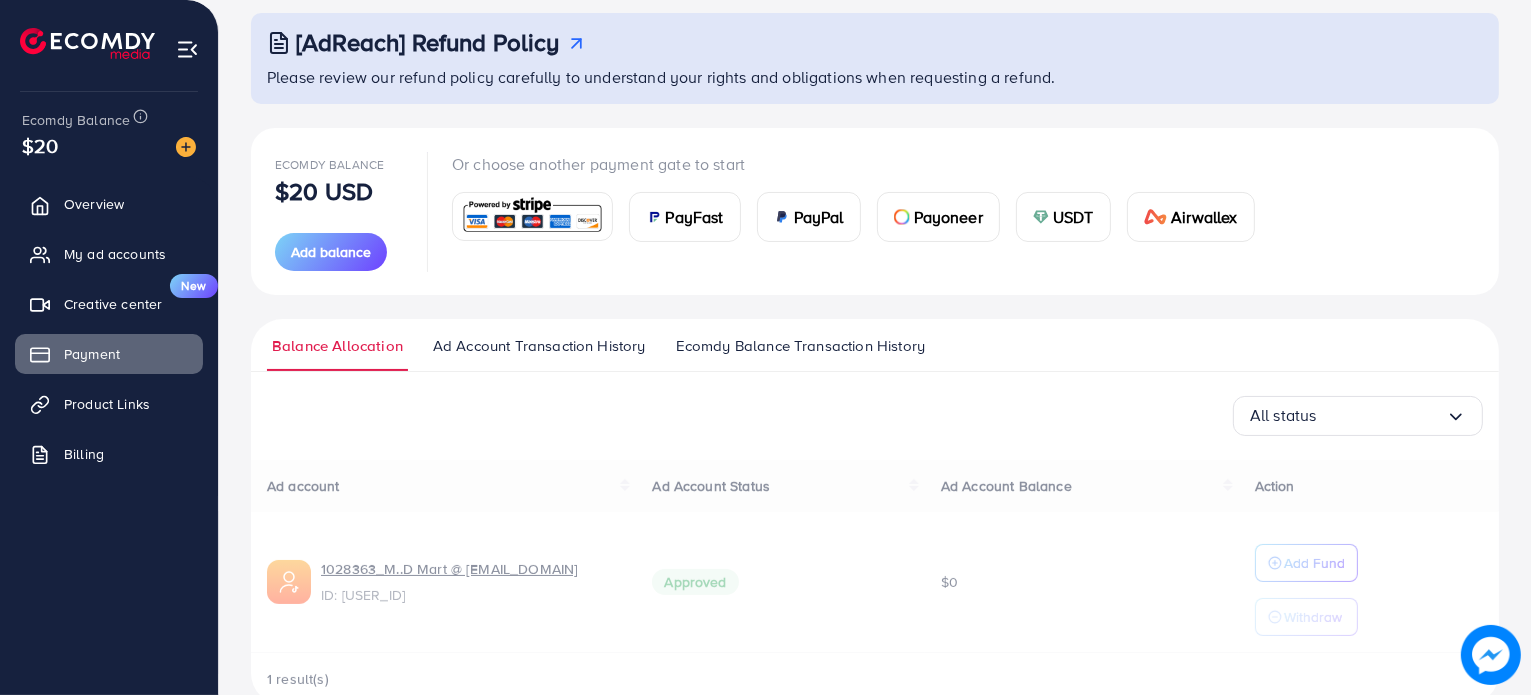 click at bounding box center [532, 216] 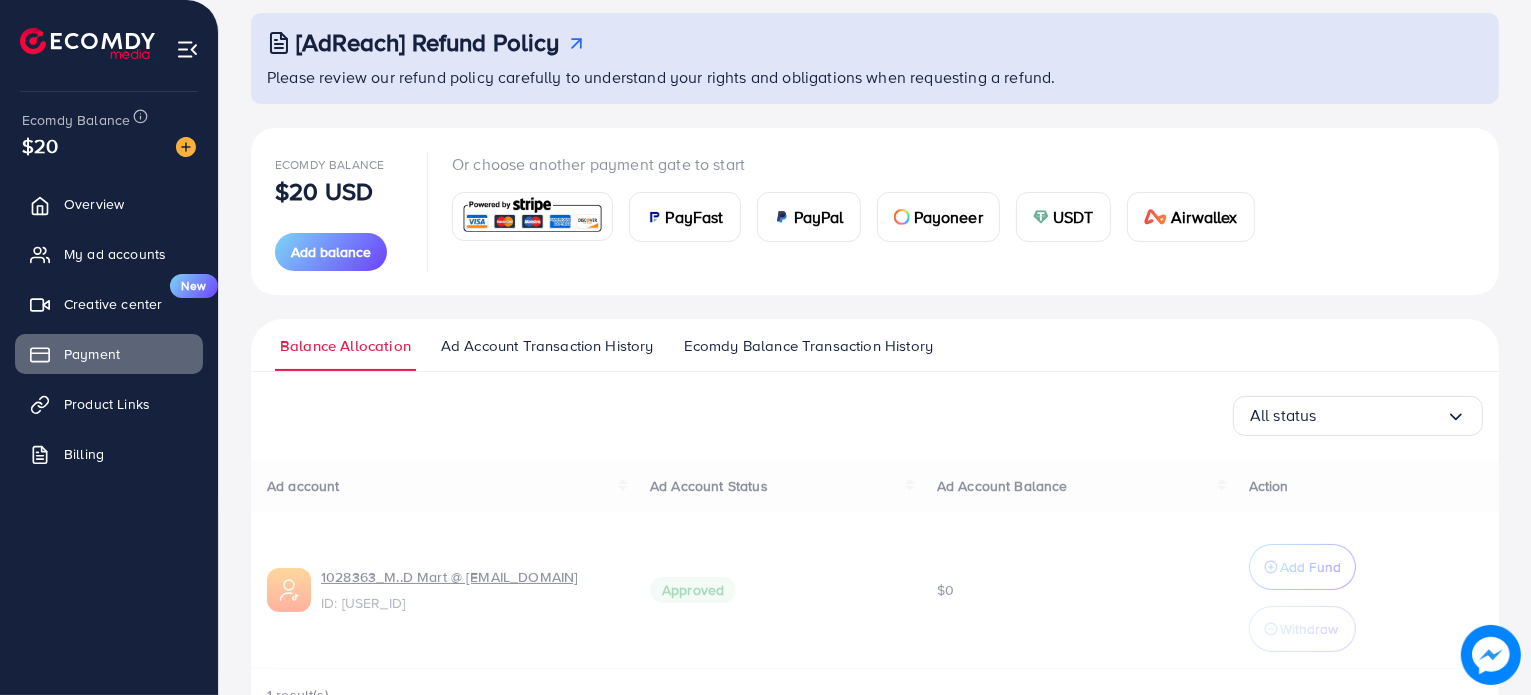 click at bounding box center [532, 216] 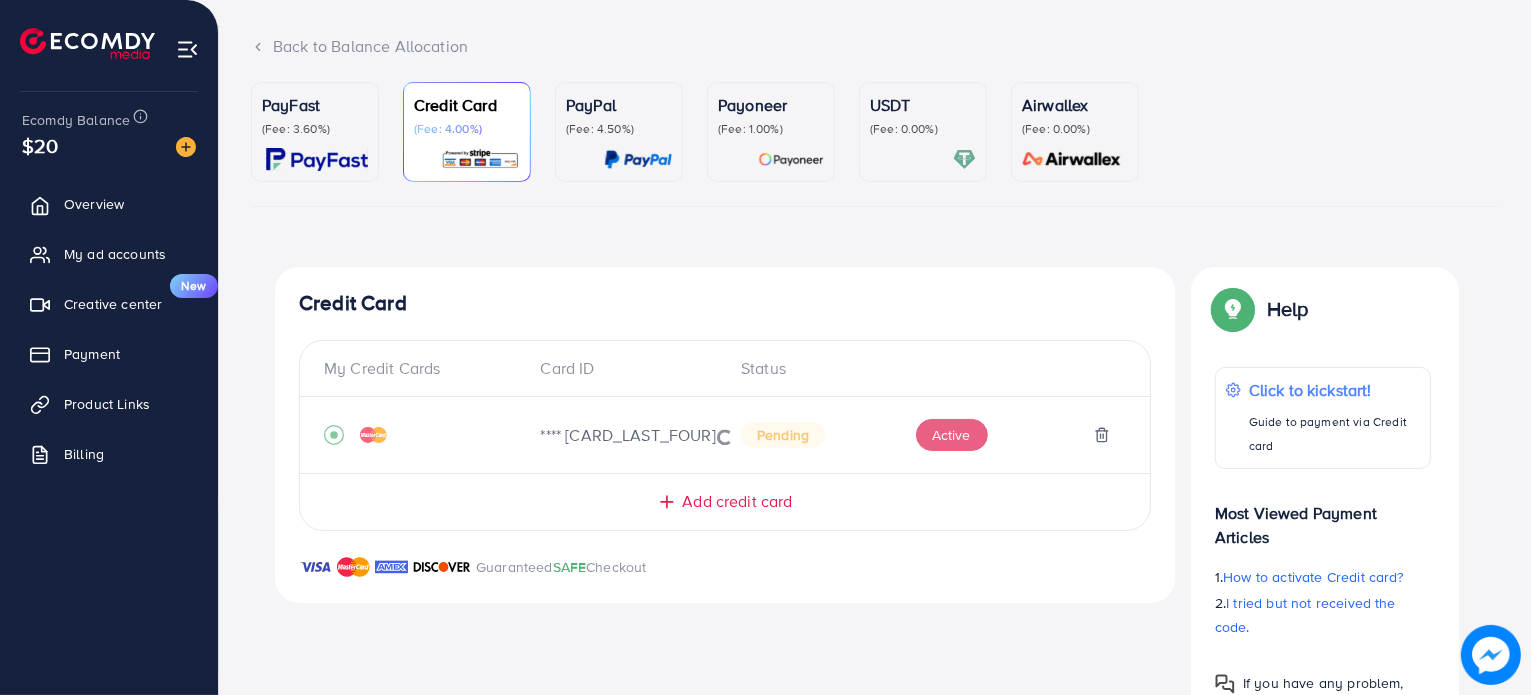 scroll, scrollTop: 106, scrollLeft: 0, axis: vertical 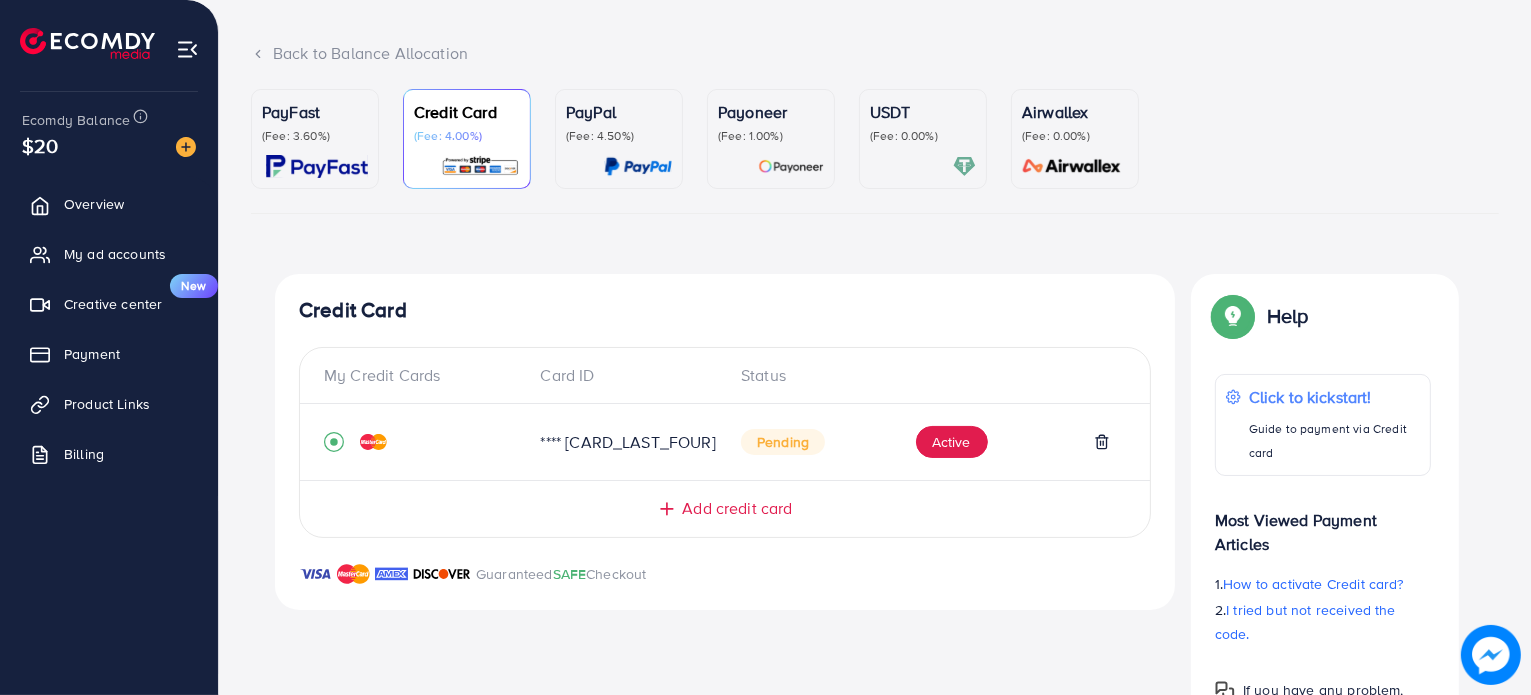 click on "PayFast   (Fee: 3.60%)   Credit Card   (Fee: 4.00%)   PayPal   (Fee: 4.50%)   Payoneer   (Fee: 1.00%)   USDT   (Fee: 0.00%)   Airwallex   (Fee: 0.00%)   Currency Code:   Merchant ID:   Merchant Name:   Token:   Success URL:   Failure URL:   Checkout URL:   Customer Email:   Customer Mobile:   Transaction Amount:   Basket ID:   Transaction Date:  Add fund Enter amount you want to top-up Amount $50 $100 $200 $500 $1000 Support your AM with a donation 5% 10% 15% 20%  Pay now   Summary   Amount   --   Payment Method   --   Service charge   (6.00%)   --   Tip   --   Subtotal   --   Converted subtotal   --   PayFast fee   (3.60%)   --   Total Amount   --   Help   Help   Click to kickstart!   Guide to payment via Credit card   Most Viewed Payment Articles   1.  How to activate Credit card?  2.  I tried but not received the code.  If you have any problem, please contact us by   Messenger   If you have any problem, please contact us by   Messenger   Top-up Success!   Summary   Client   MD MART   Amount   0 USD  0 USD" at bounding box center [875, 418] 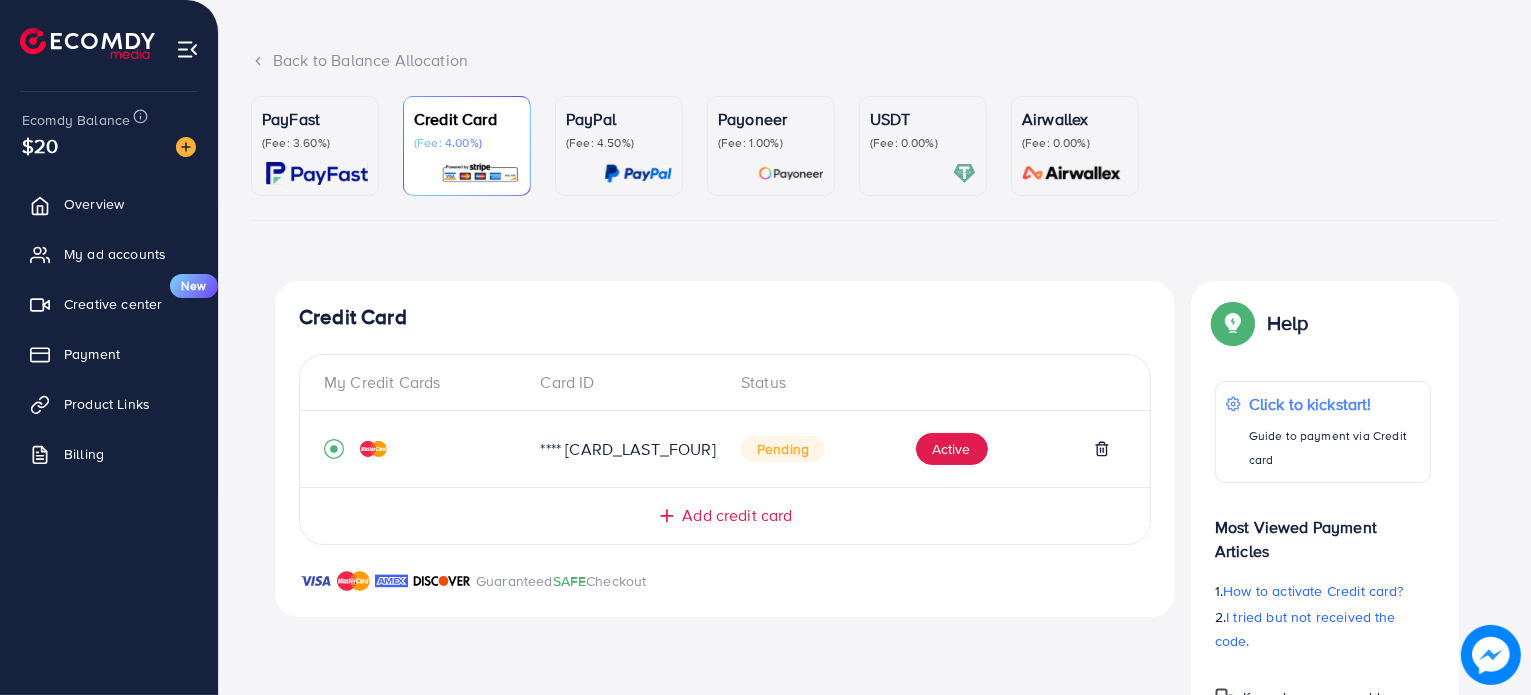 scroll, scrollTop: 103, scrollLeft: 0, axis: vertical 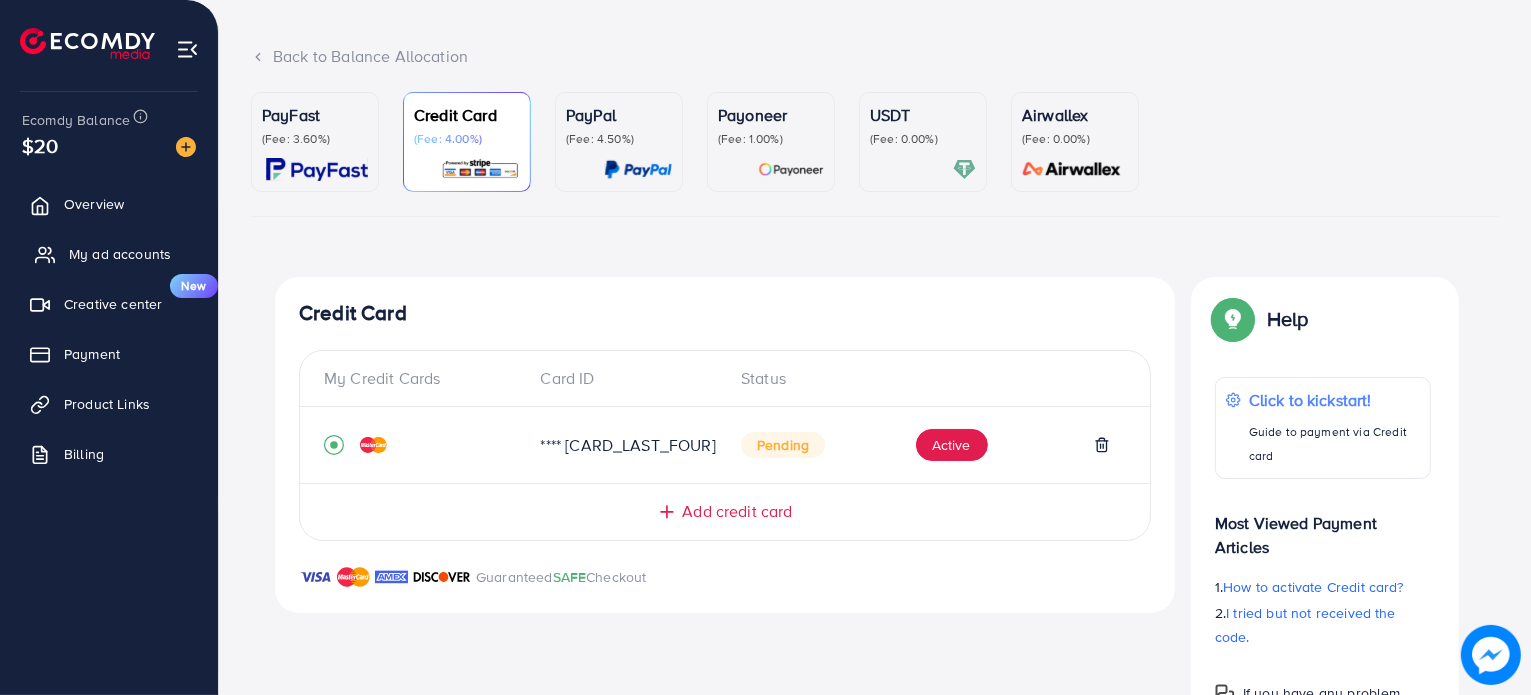 click on "My ad accounts" at bounding box center [109, 254] 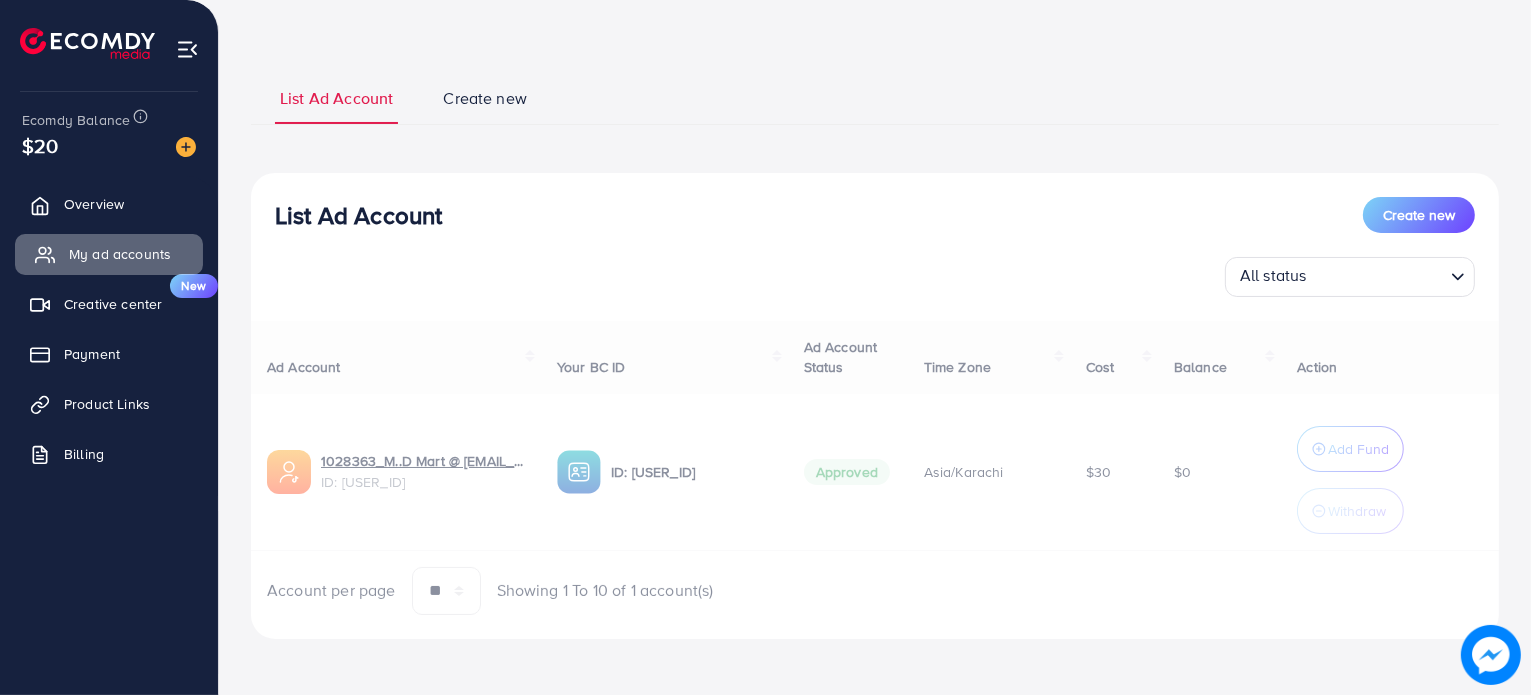 scroll, scrollTop: 0, scrollLeft: 0, axis: both 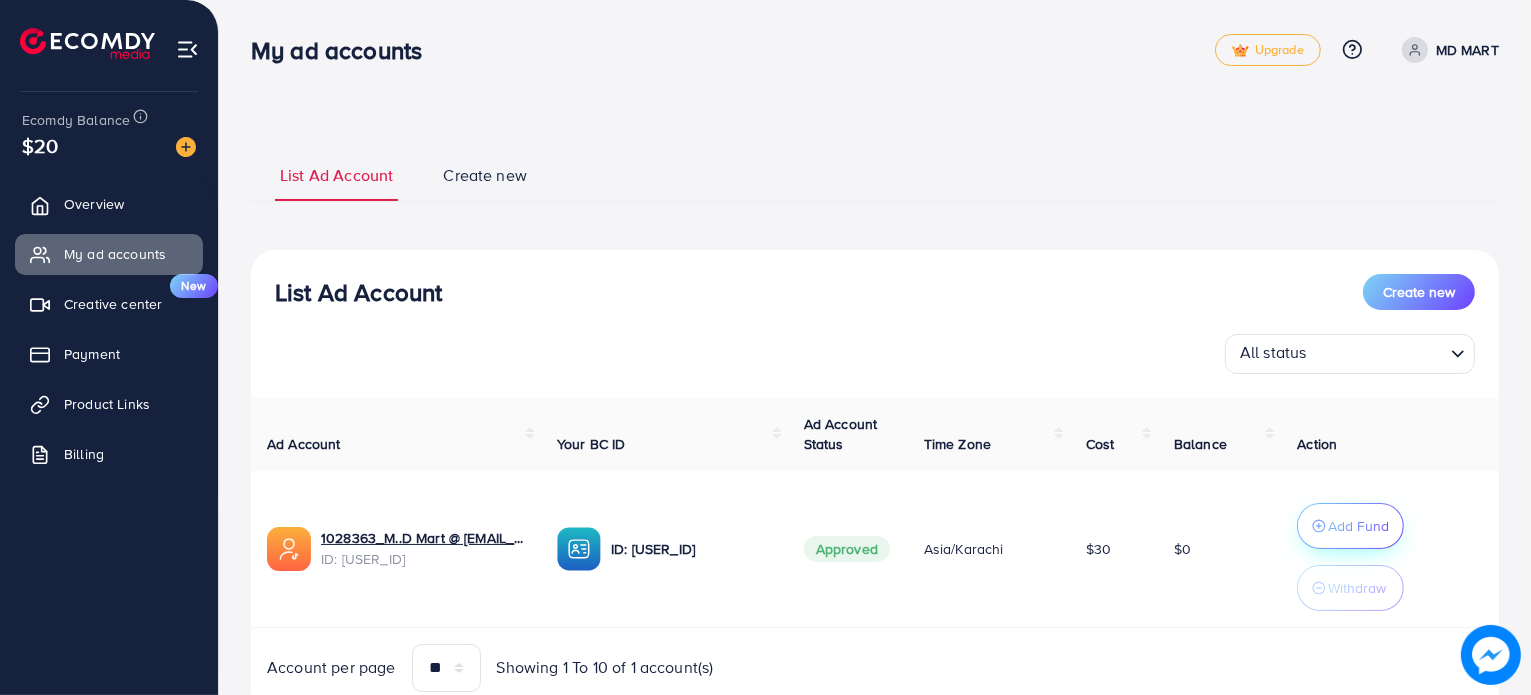 click on "Add Fund" at bounding box center [1358, 526] 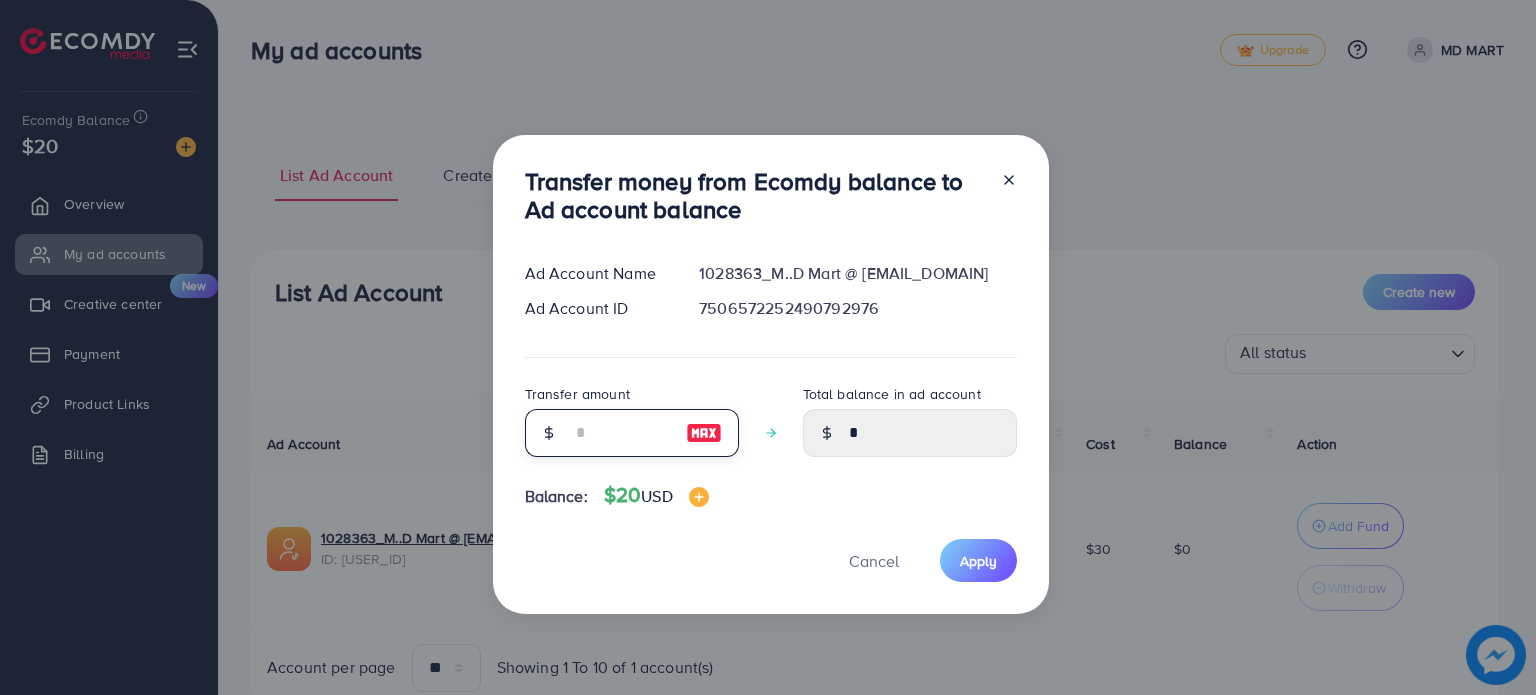 click at bounding box center (621, 433) 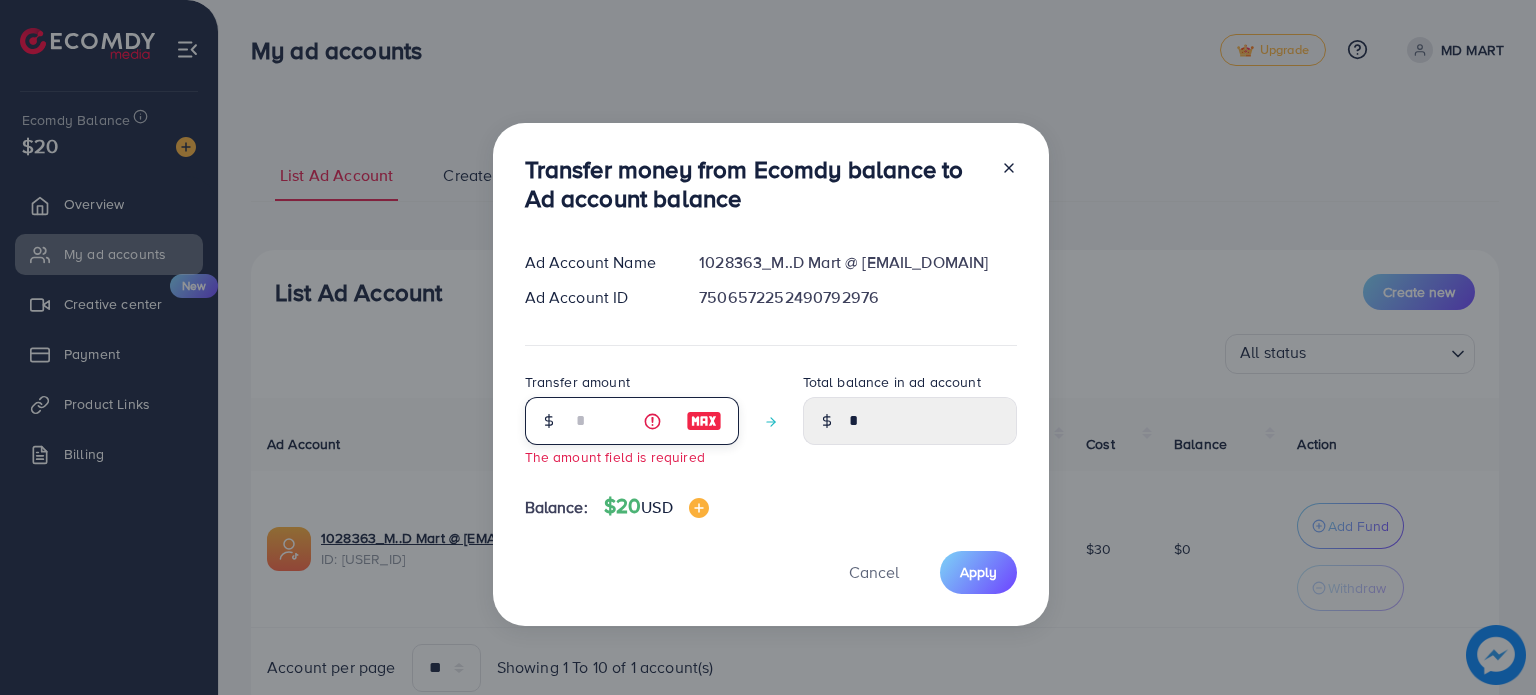 click at bounding box center [621, 421] 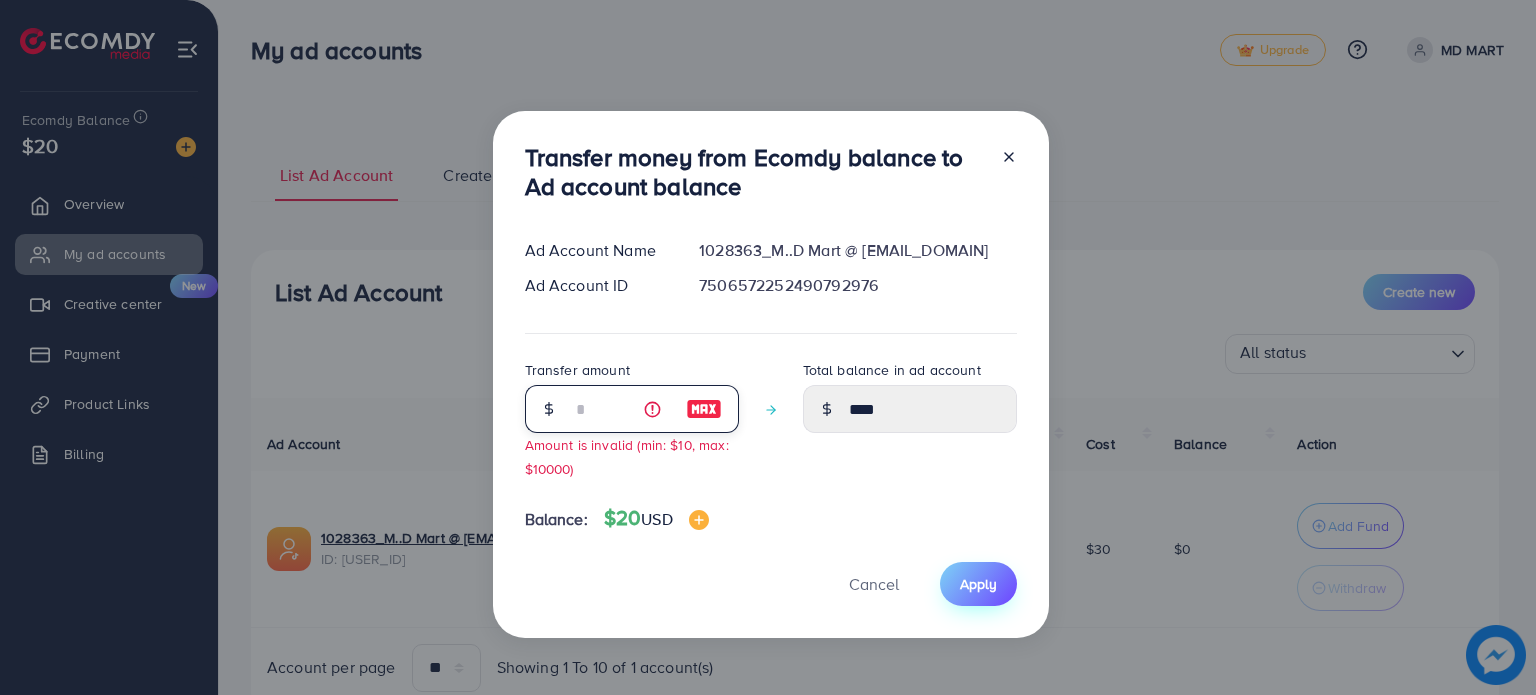 type on "*" 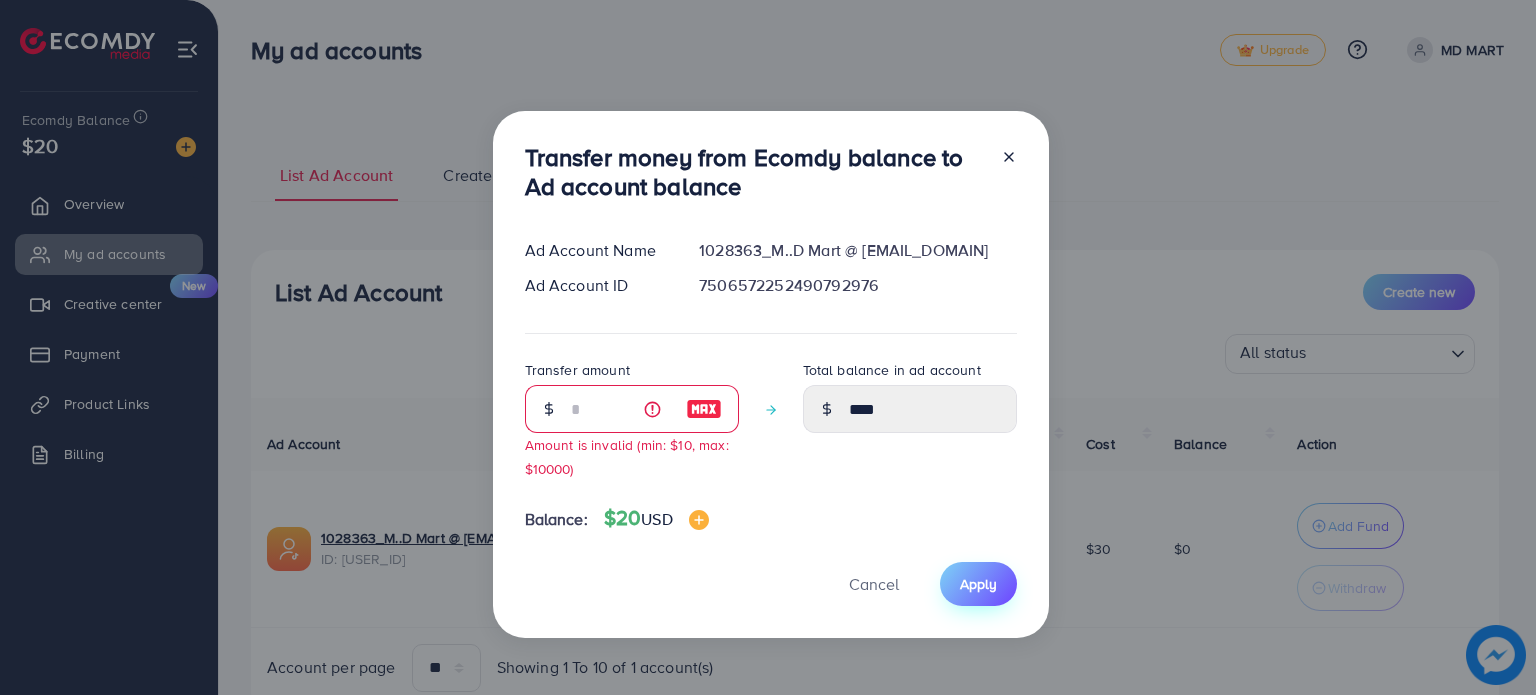 click on "Apply" at bounding box center [978, 584] 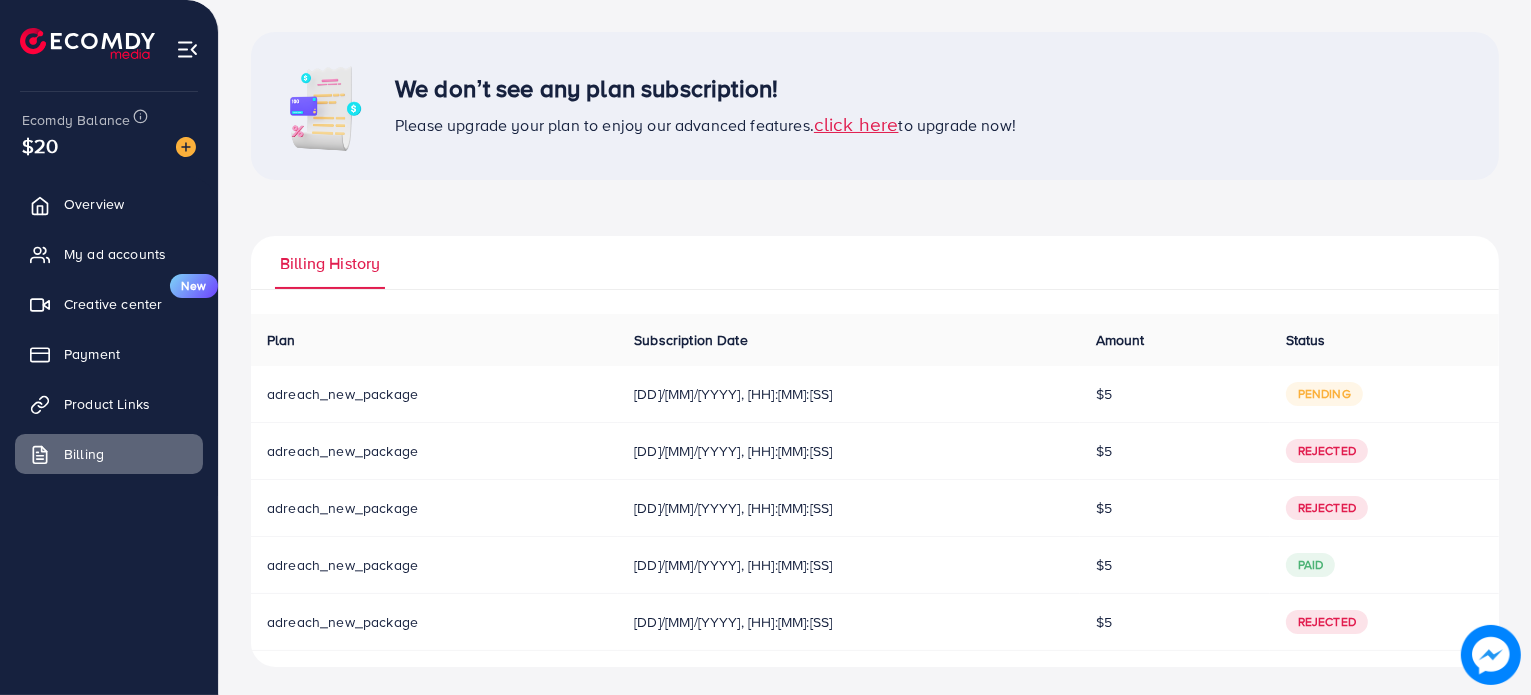 scroll, scrollTop: 95, scrollLeft: 0, axis: vertical 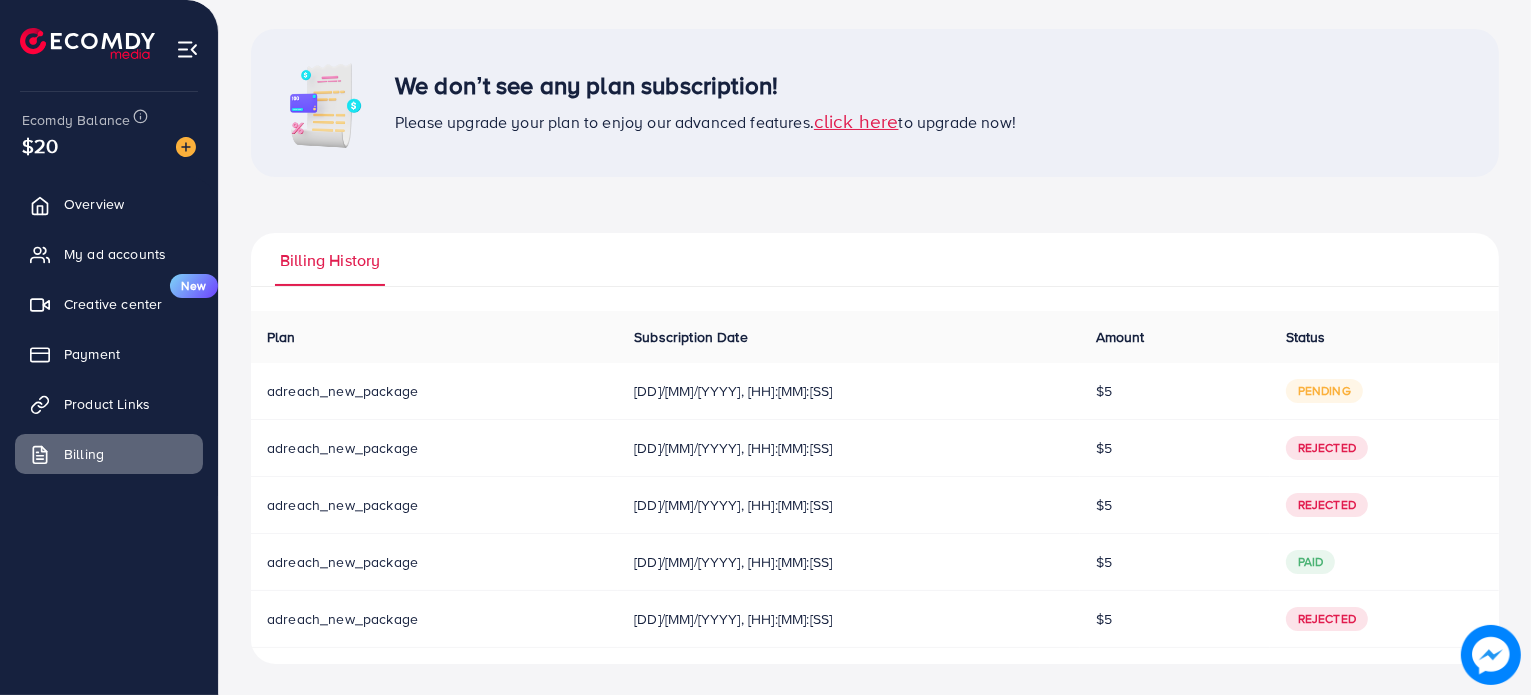 click on "04/08/2025, 11:31:03" at bounding box center [849, 448] 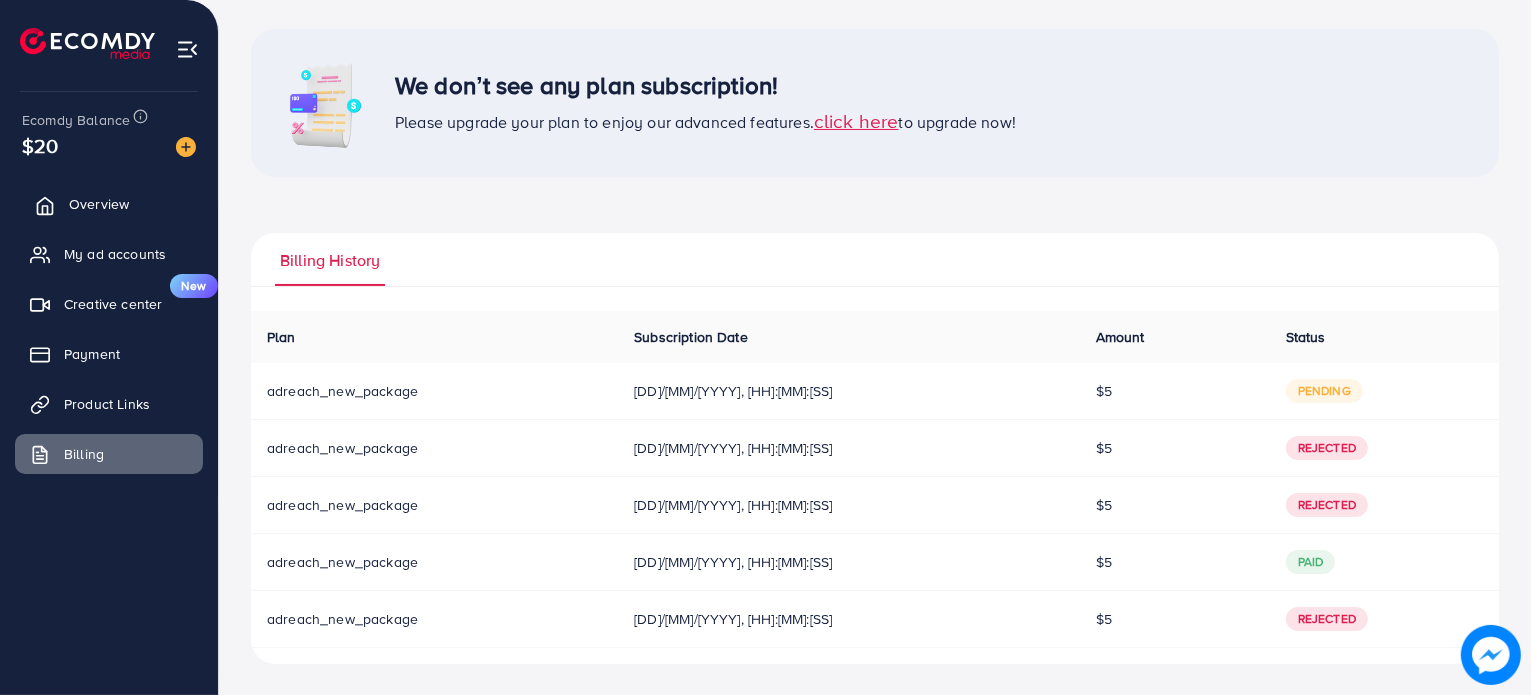 click on "Overview" at bounding box center [109, 204] 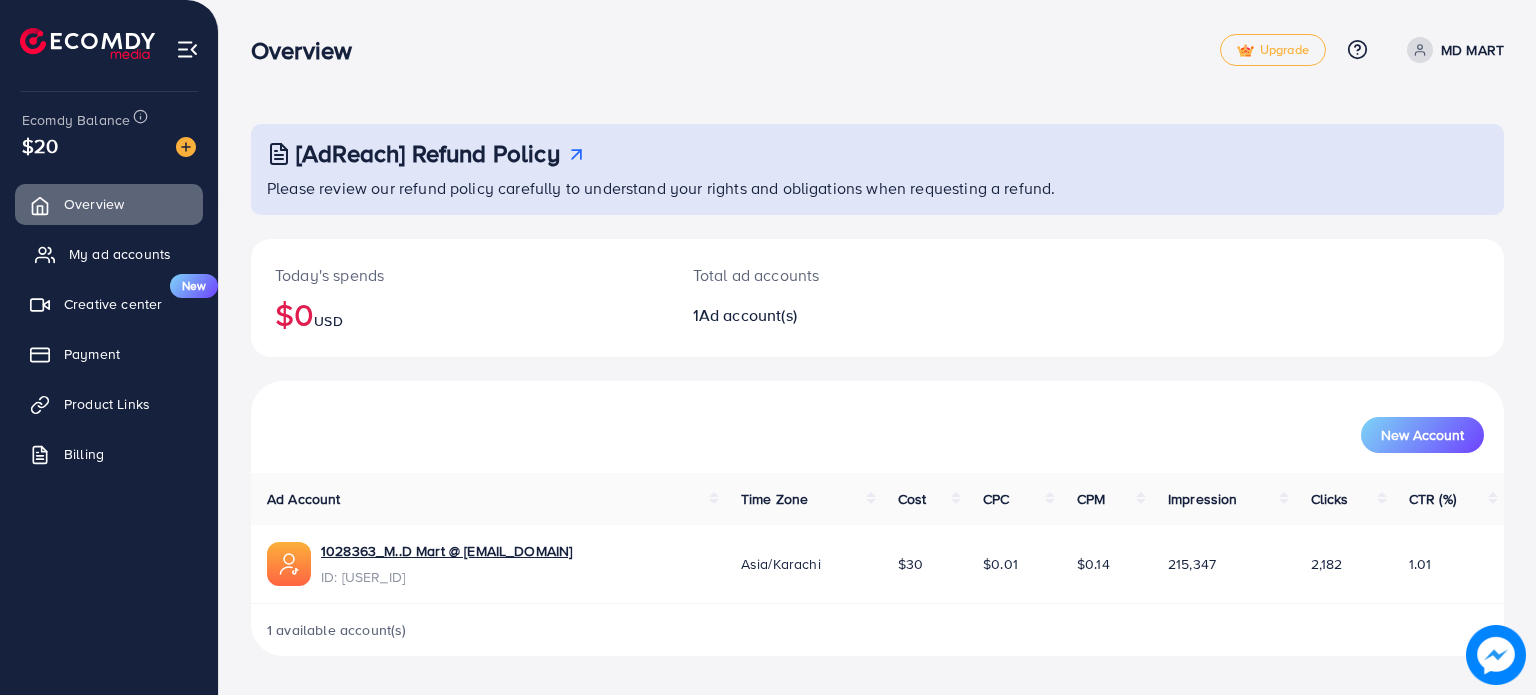 click on "My ad accounts" at bounding box center (120, 254) 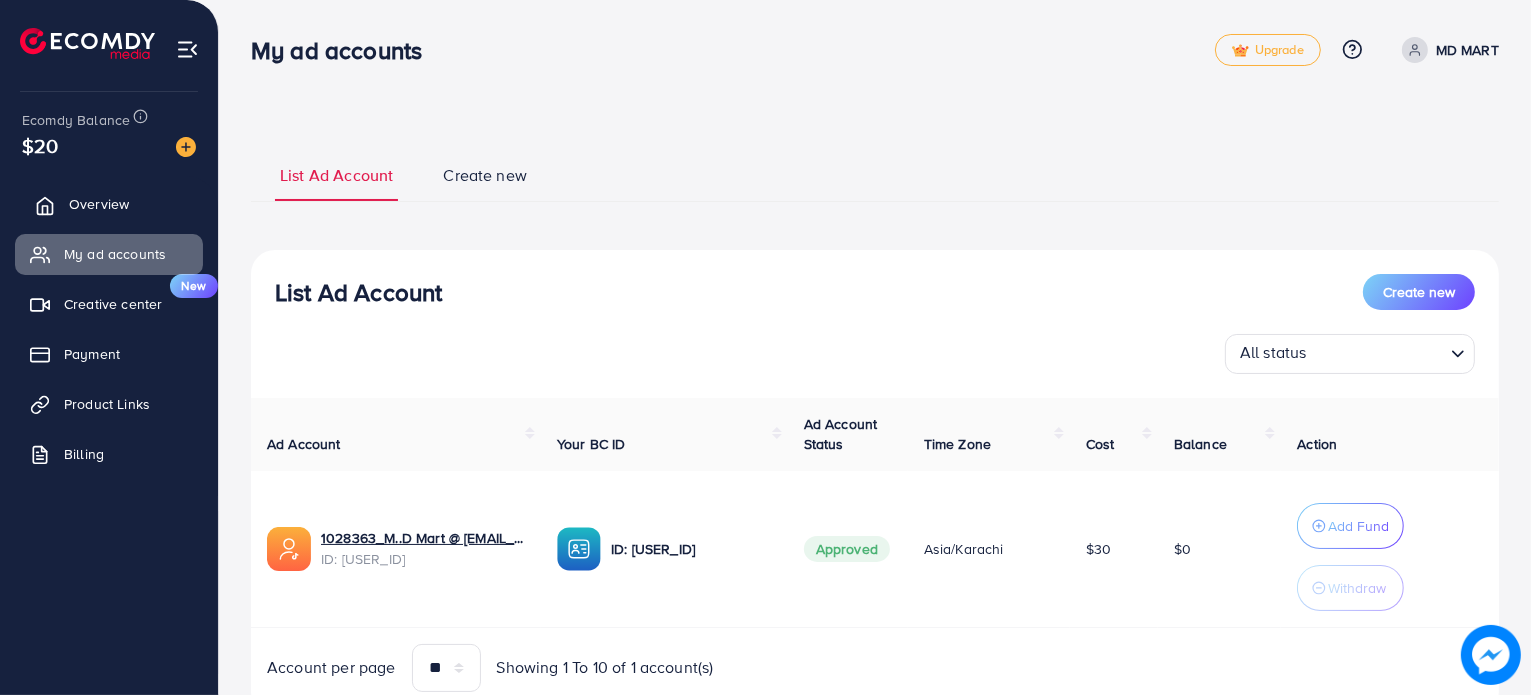 click on "Overview" at bounding box center (99, 204) 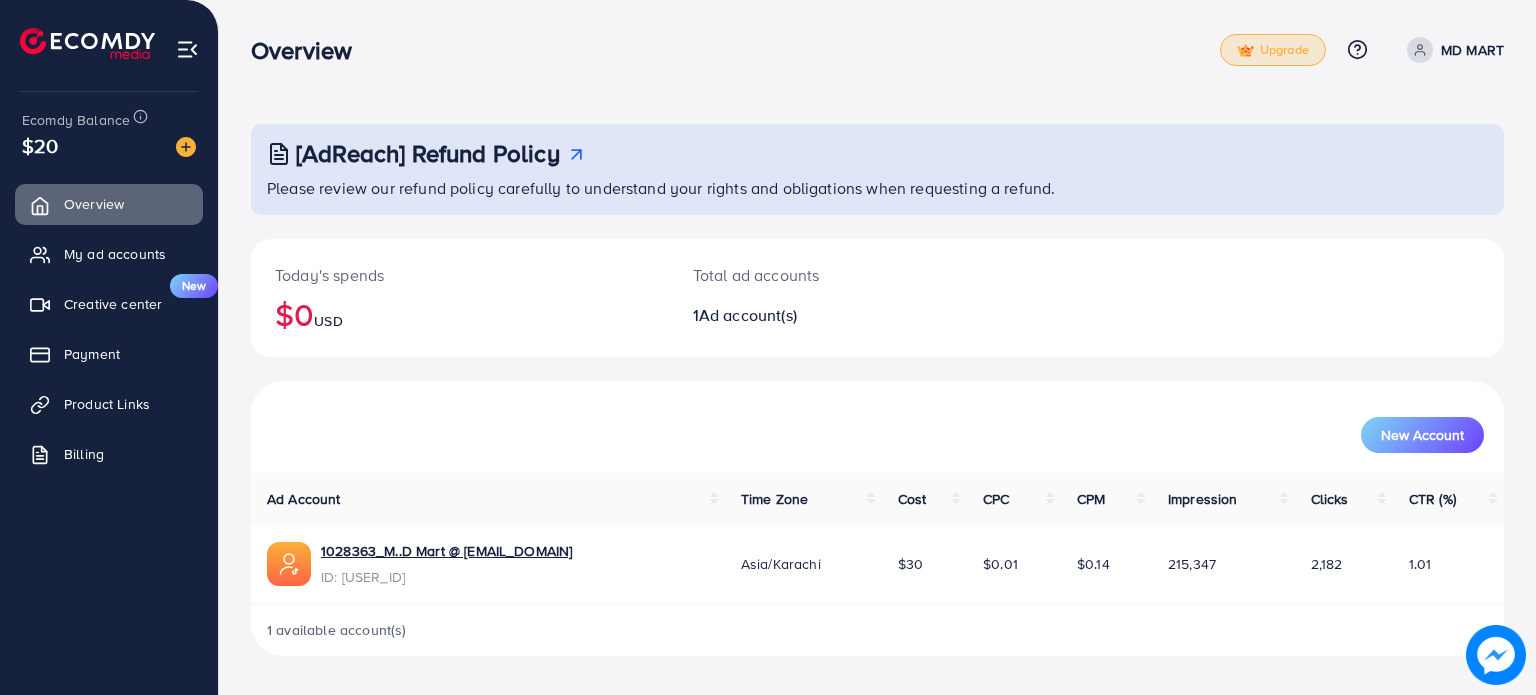 click on "Upgrade" at bounding box center [1273, 50] 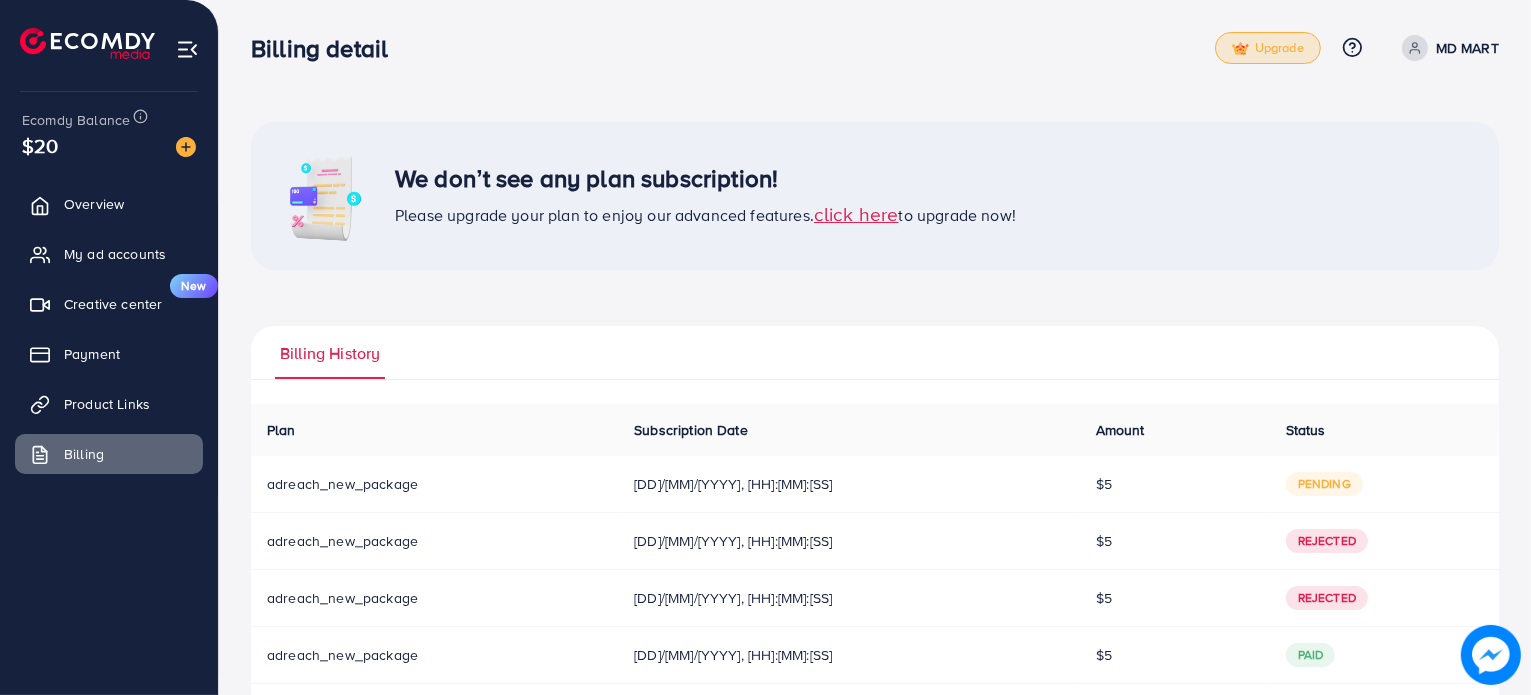 scroll, scrollTop: 0, scrollLeft: 0, axis: both 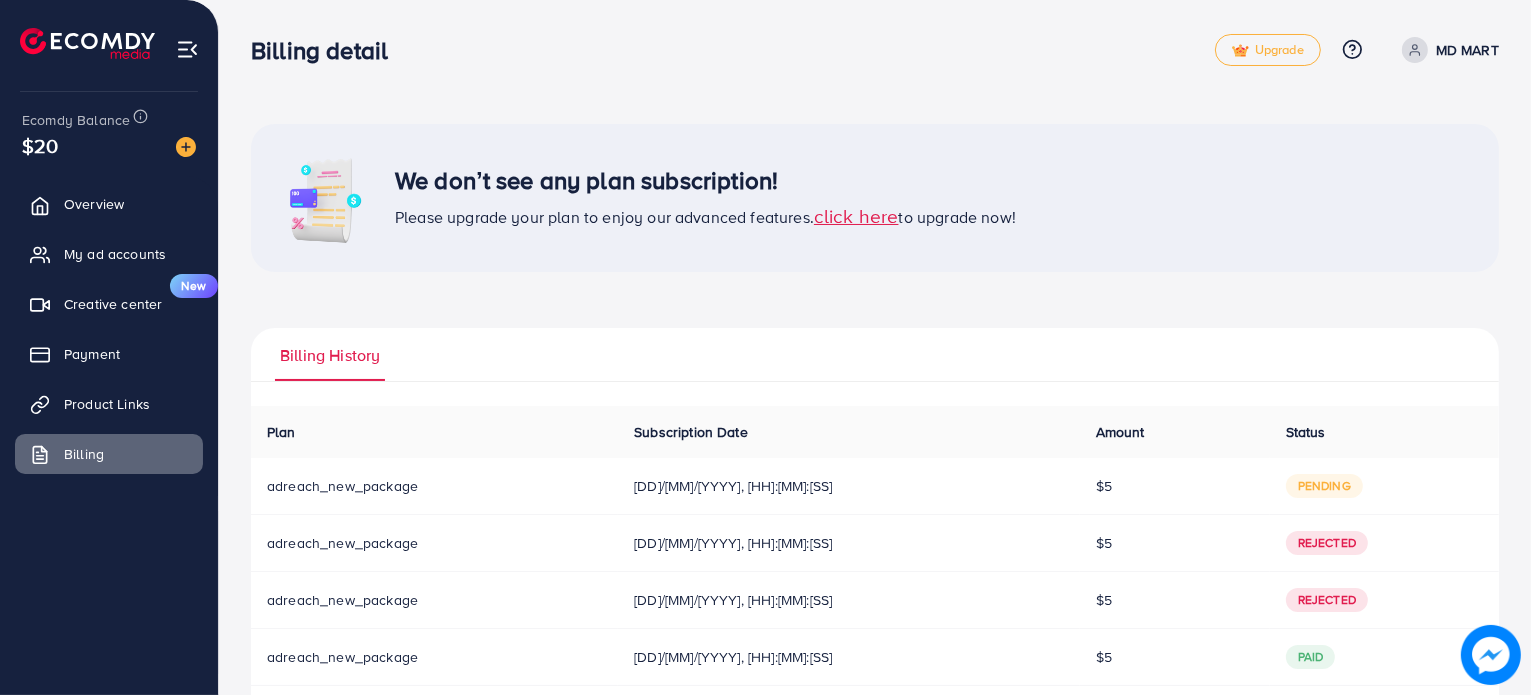 click on "click here" at bounding box center [856, 215] 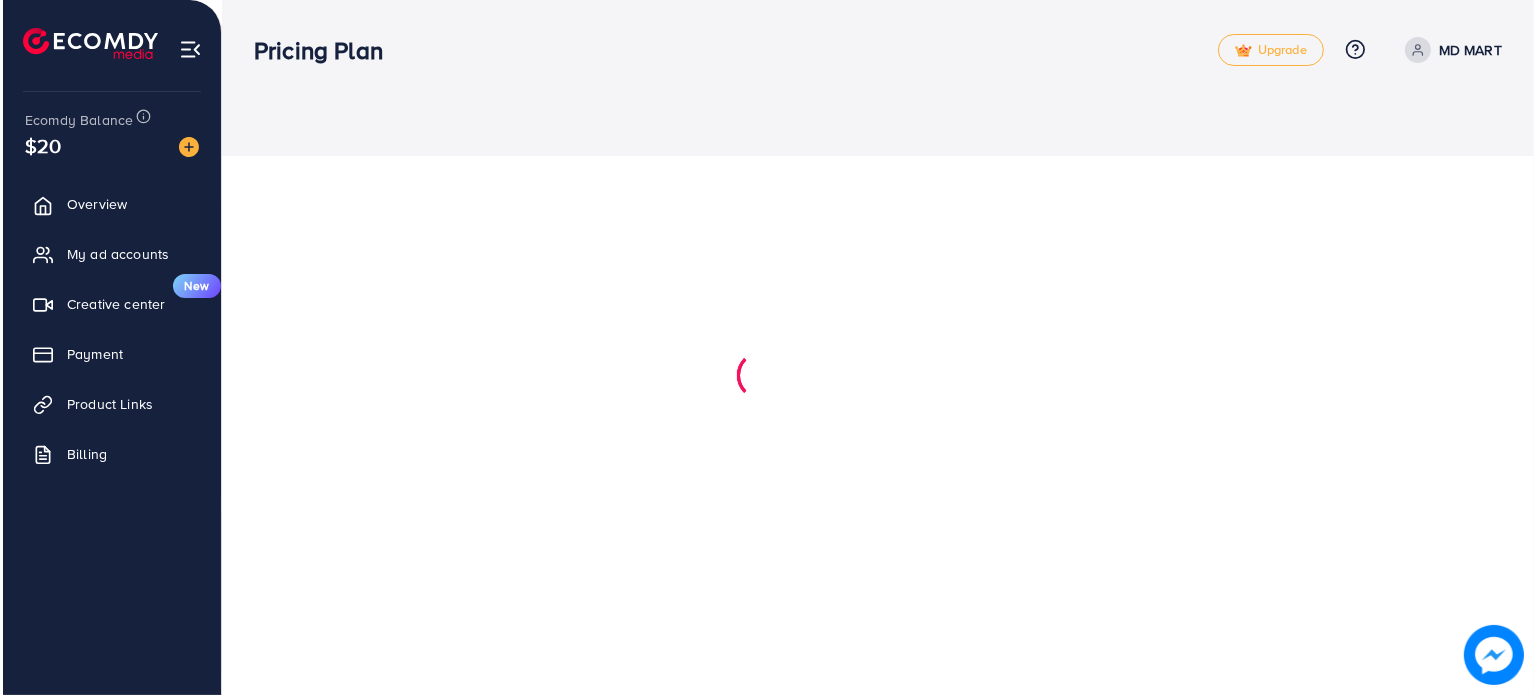 scroll, scrollTop: 0, scrollLeft: 0, axis: both 